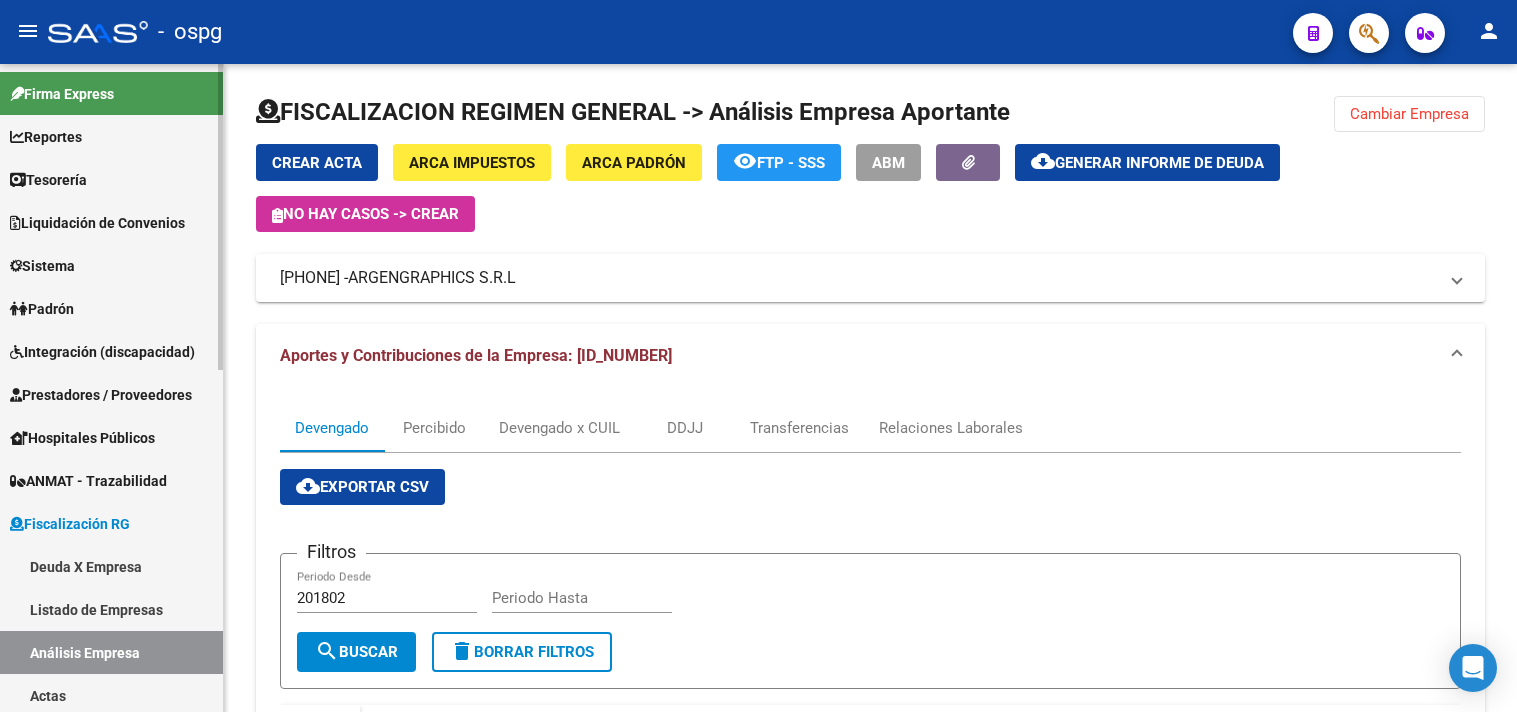 scroll, scrollTop: 0, scrollLeft: 0, axis: both 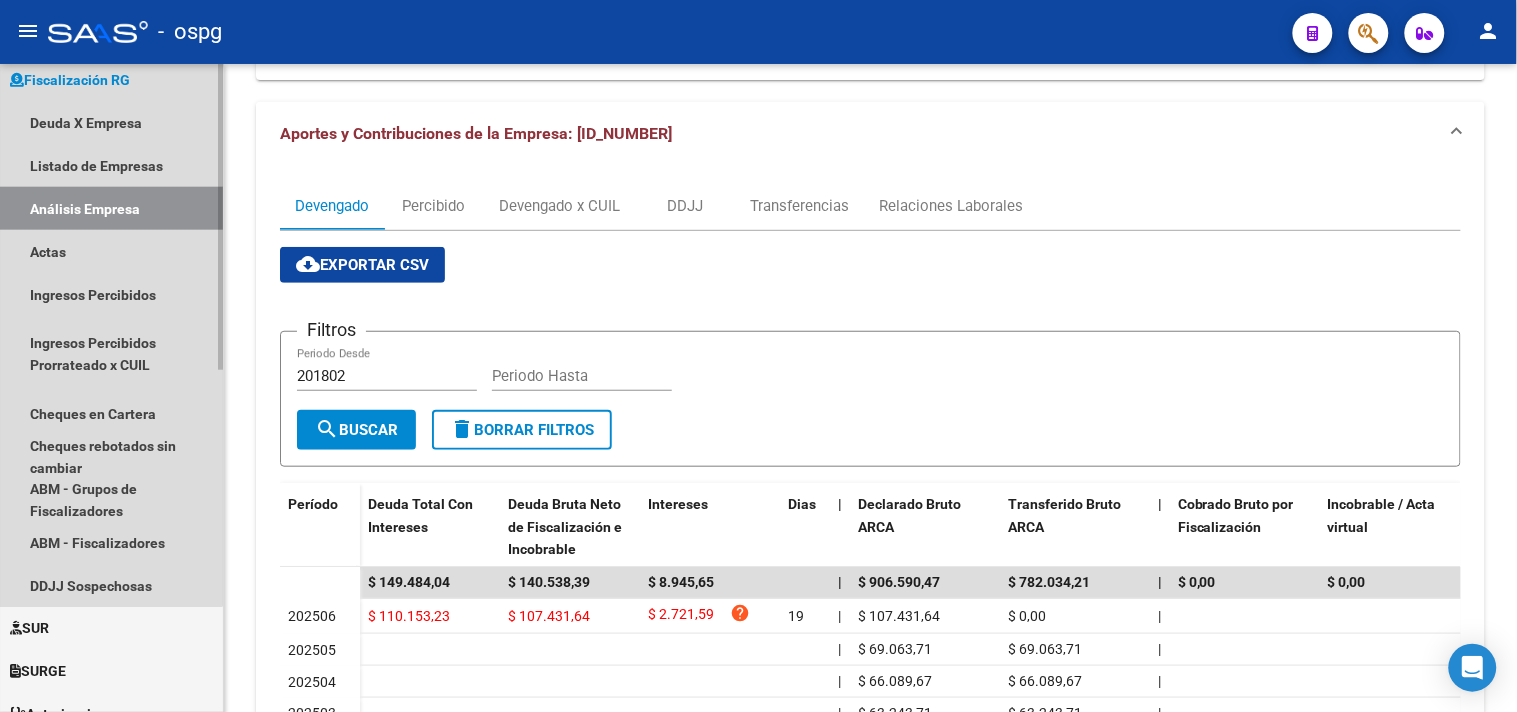 click on "Análisis Empresa" at bounding box center (111, 208) 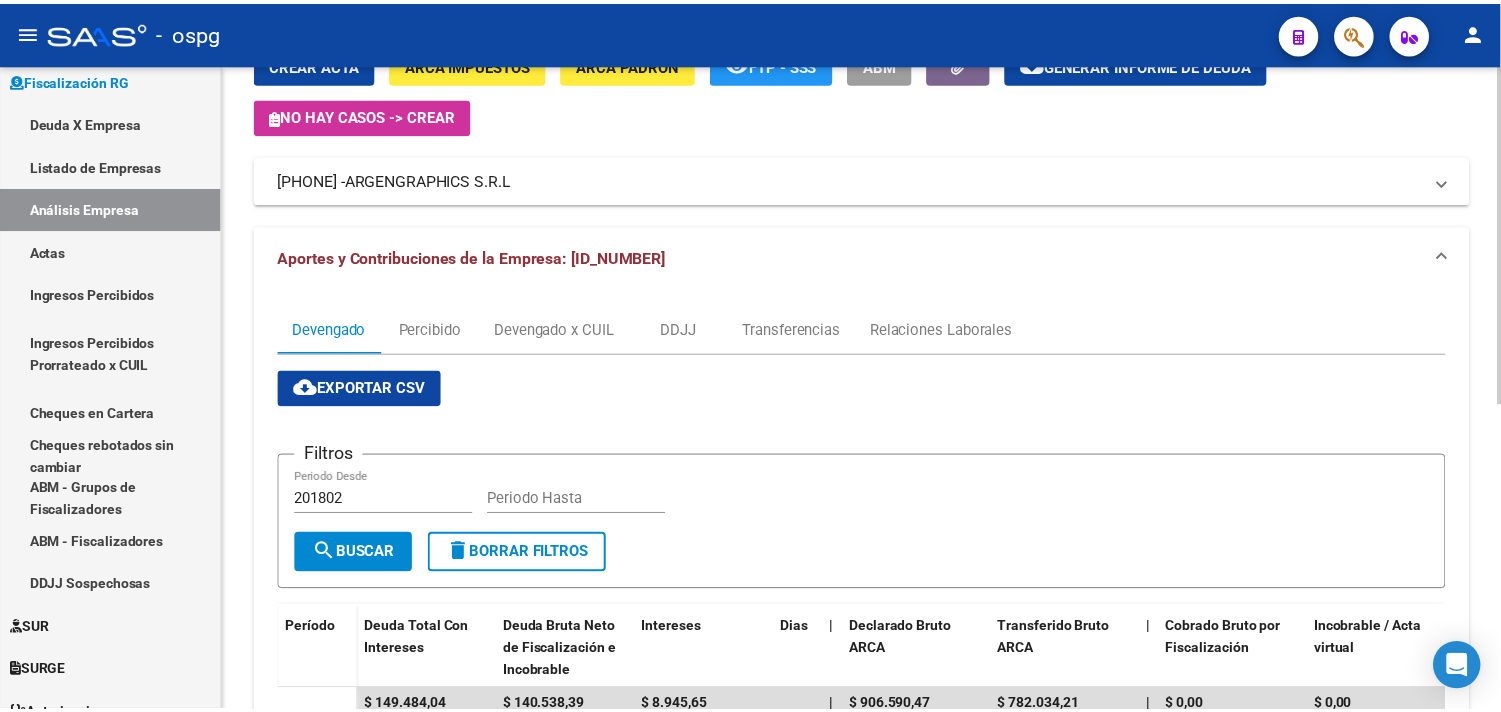 scroll, scrollTop: 0, scrollLeft: 0, axis: both 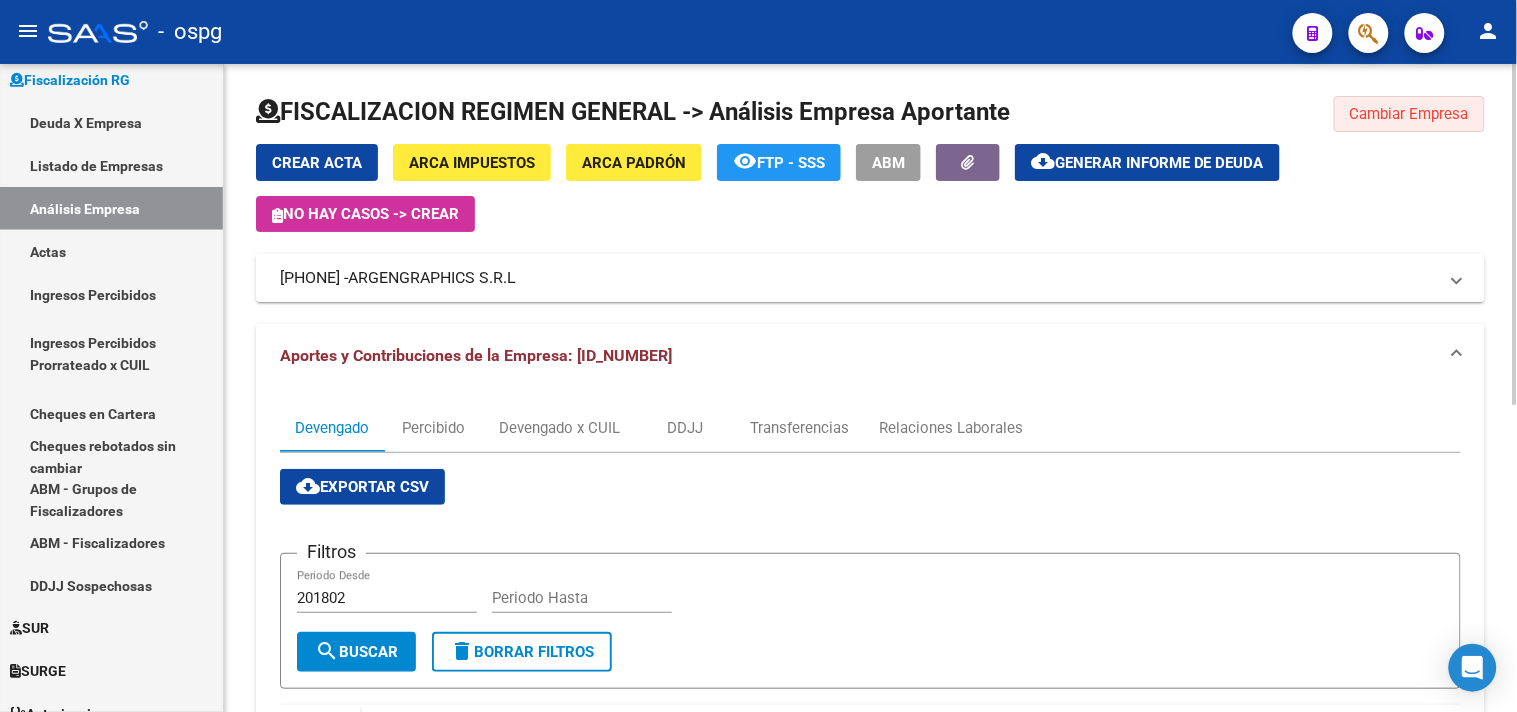 drag, startPoint x: 1416, startPoint y: 107, endPoint x: 994, endPoint y: 172, distance: 426.9766 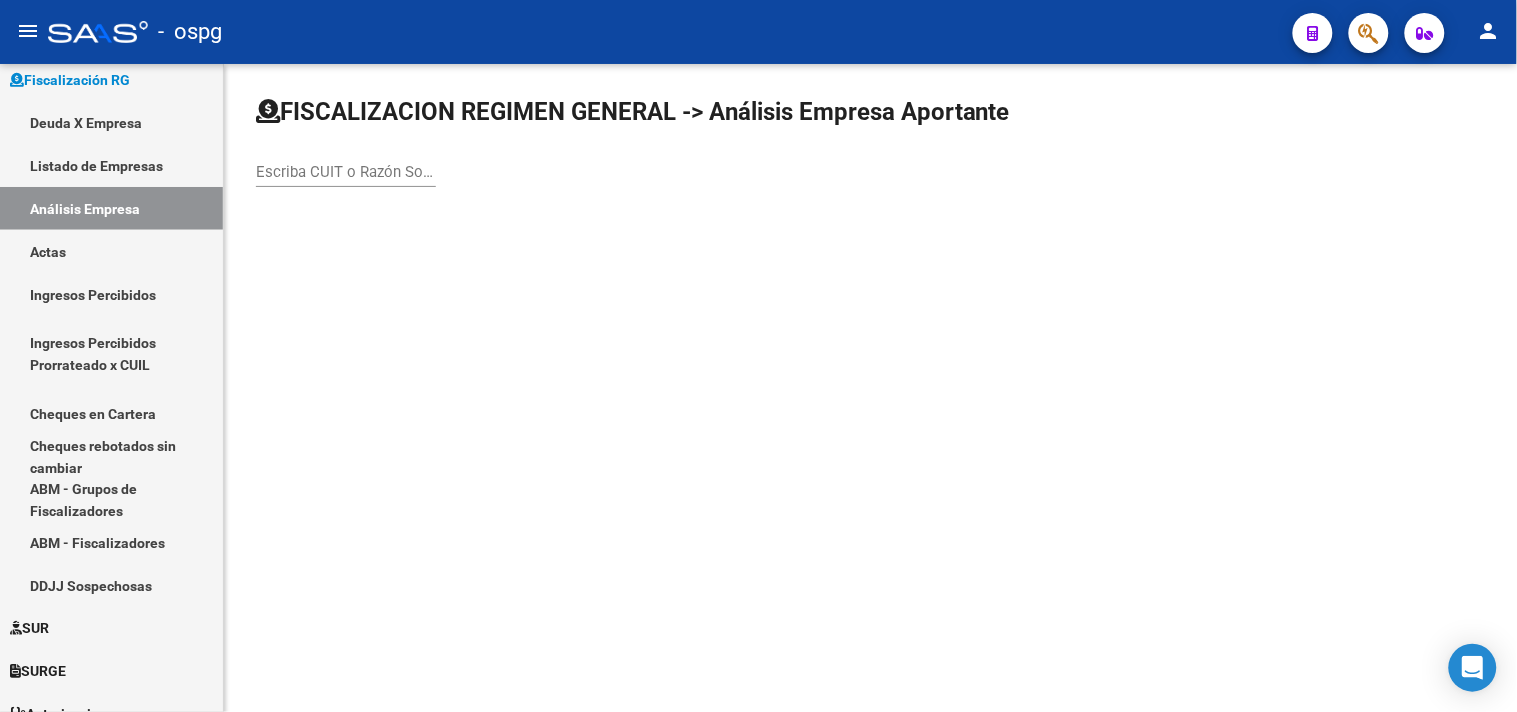 click on "Escriba CUIT o Razón Social para buscar" at bounding box center (346, 172) 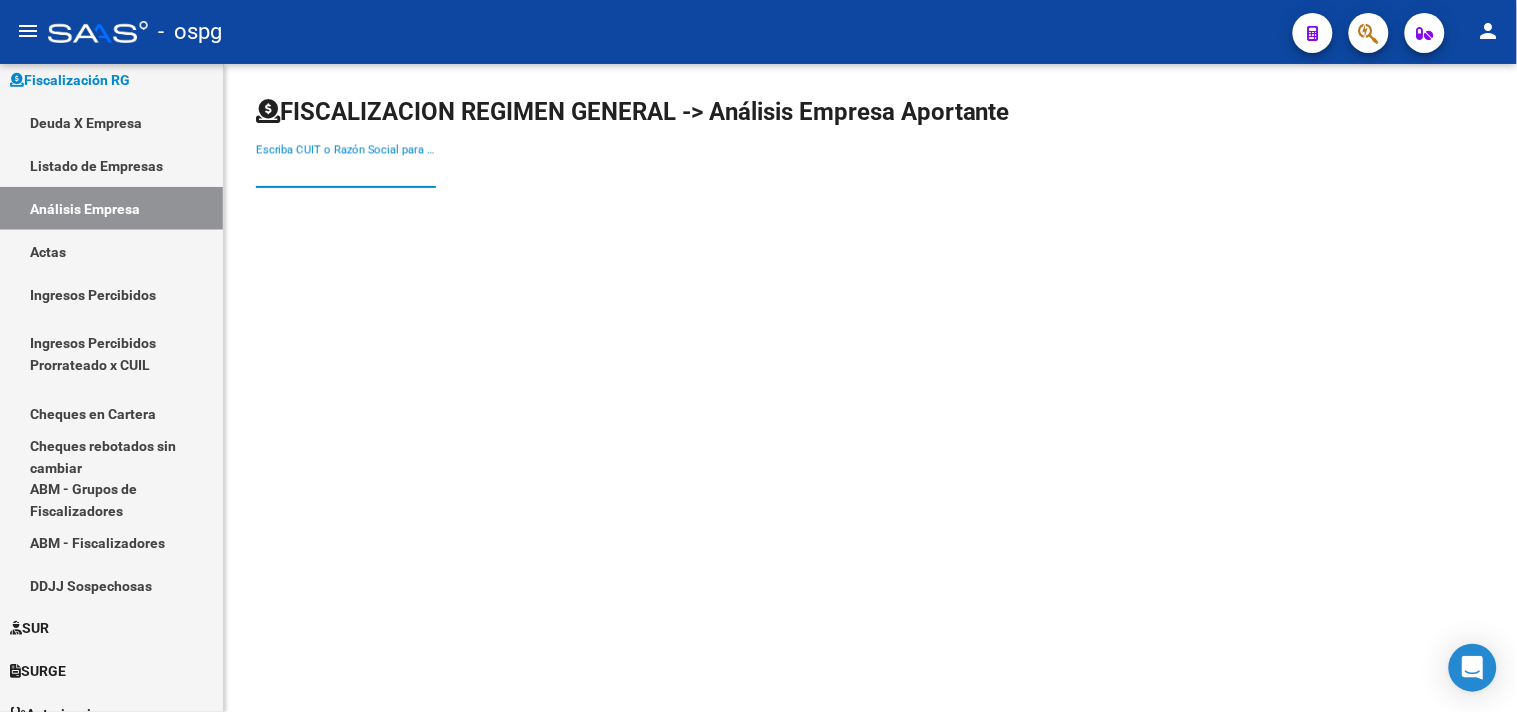 paste on "33716582189" 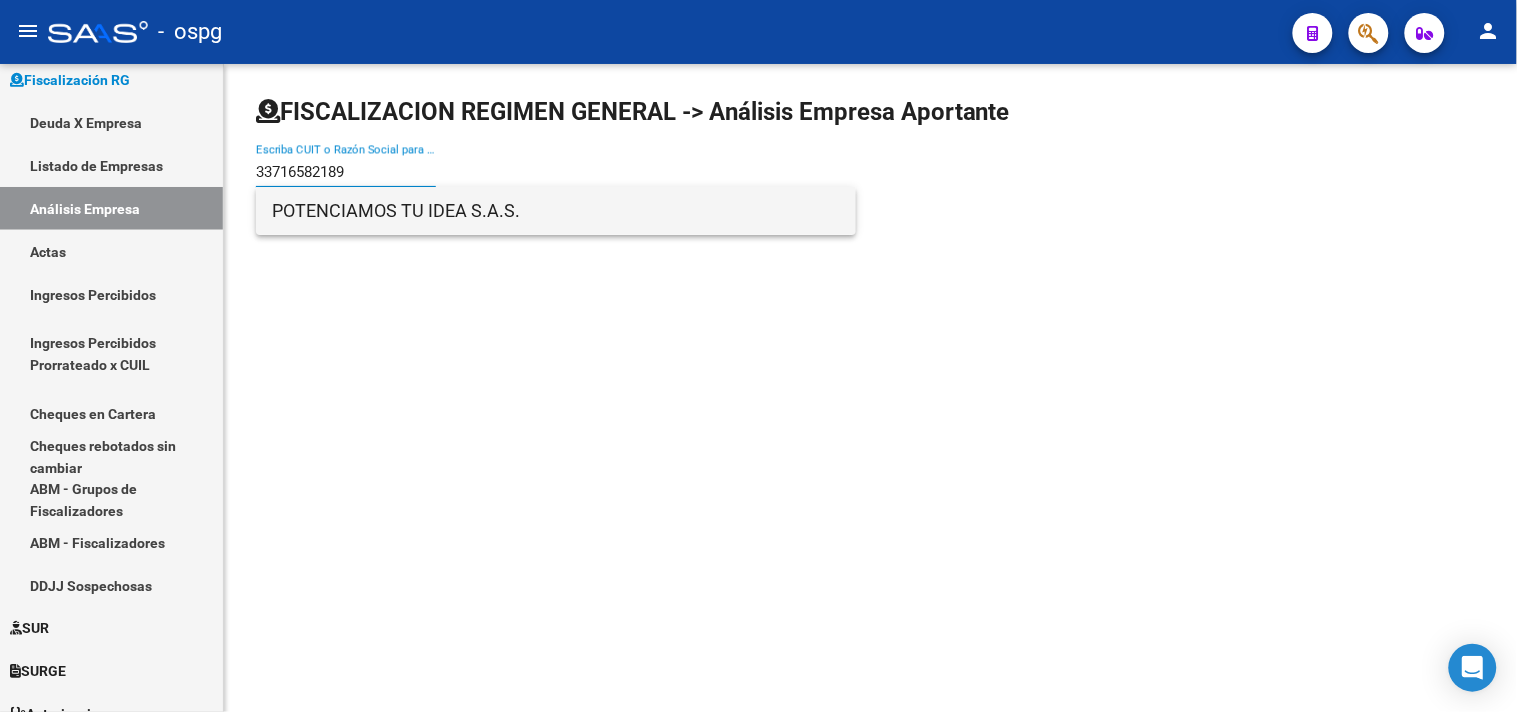 type on "33716582189" 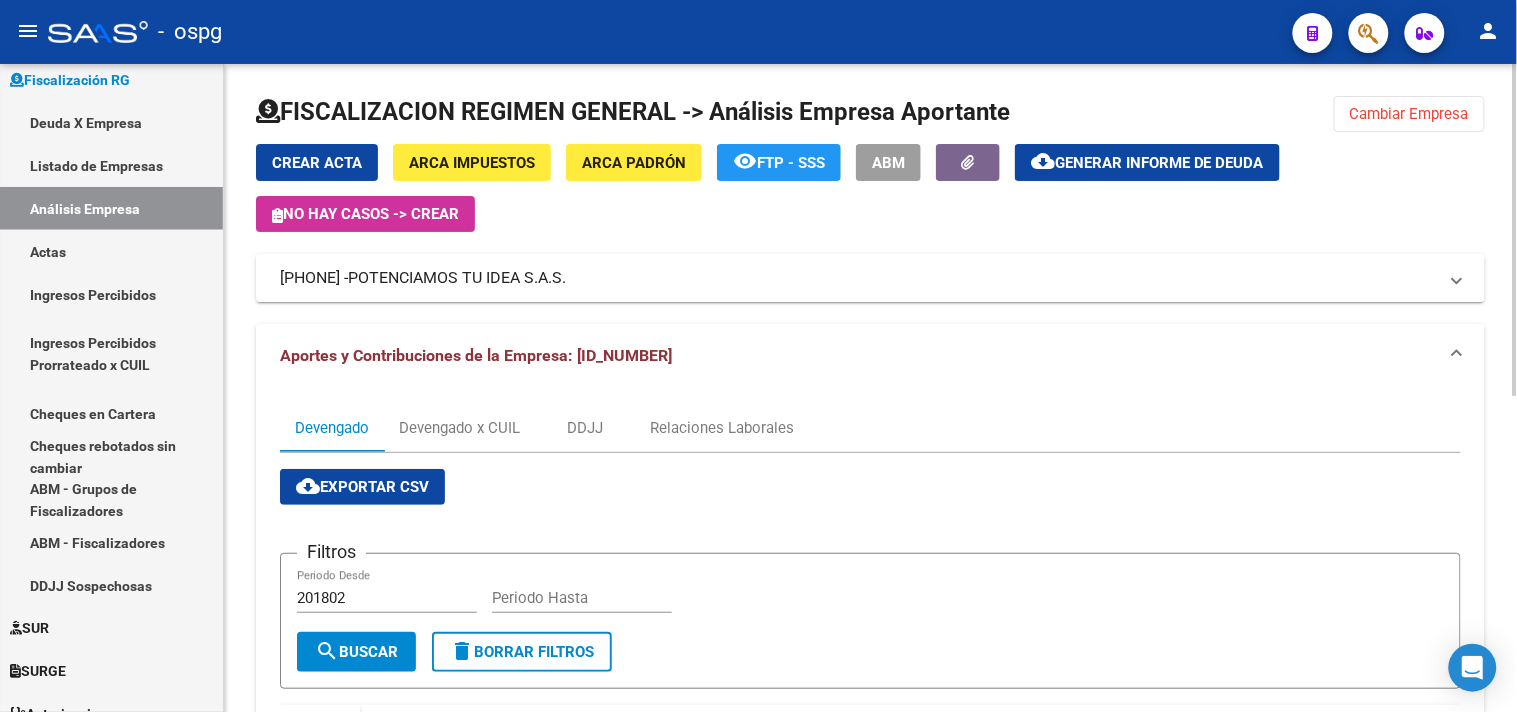 click on "ARCA Impuestos" 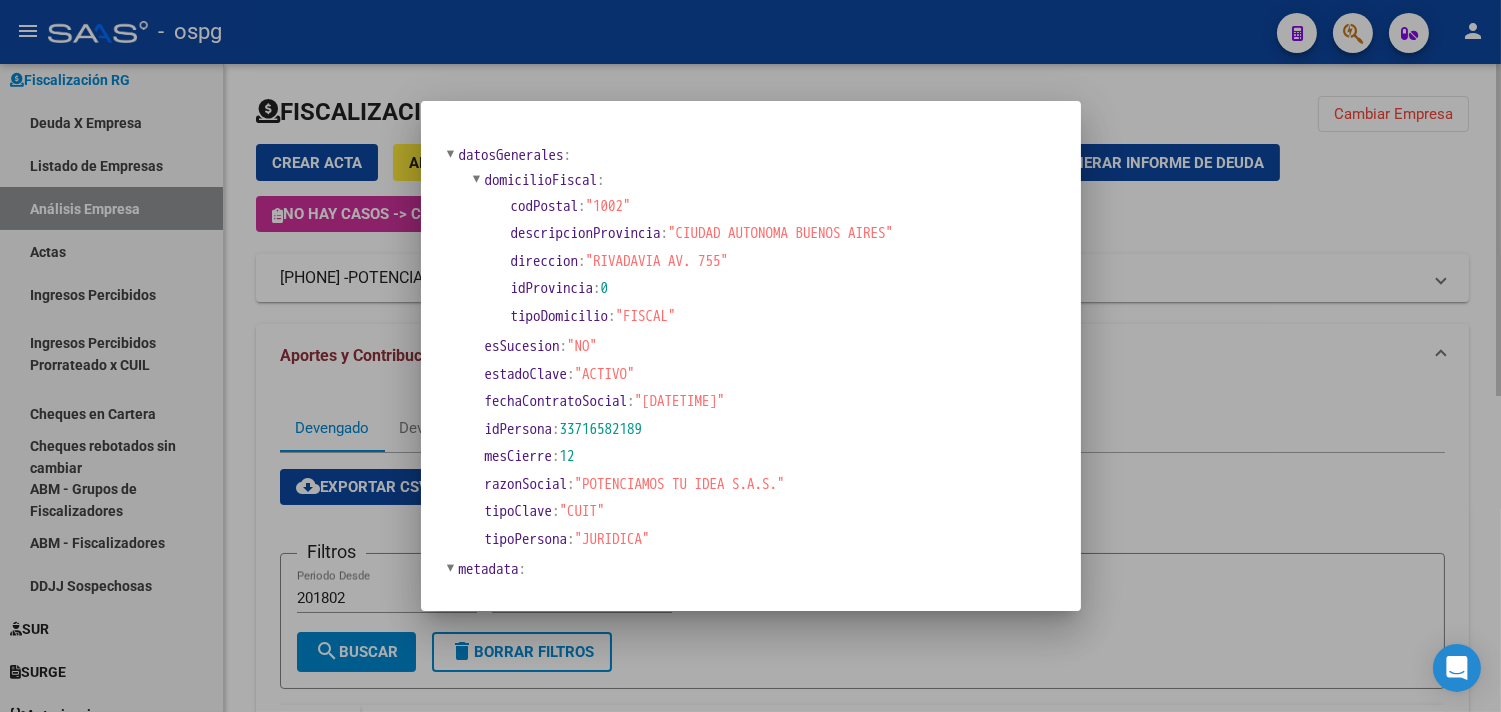 drag, startPoint x: 1256, startPoint y: 207, endPoint x: 1428, endPoint y: 173, distance: 175.32826 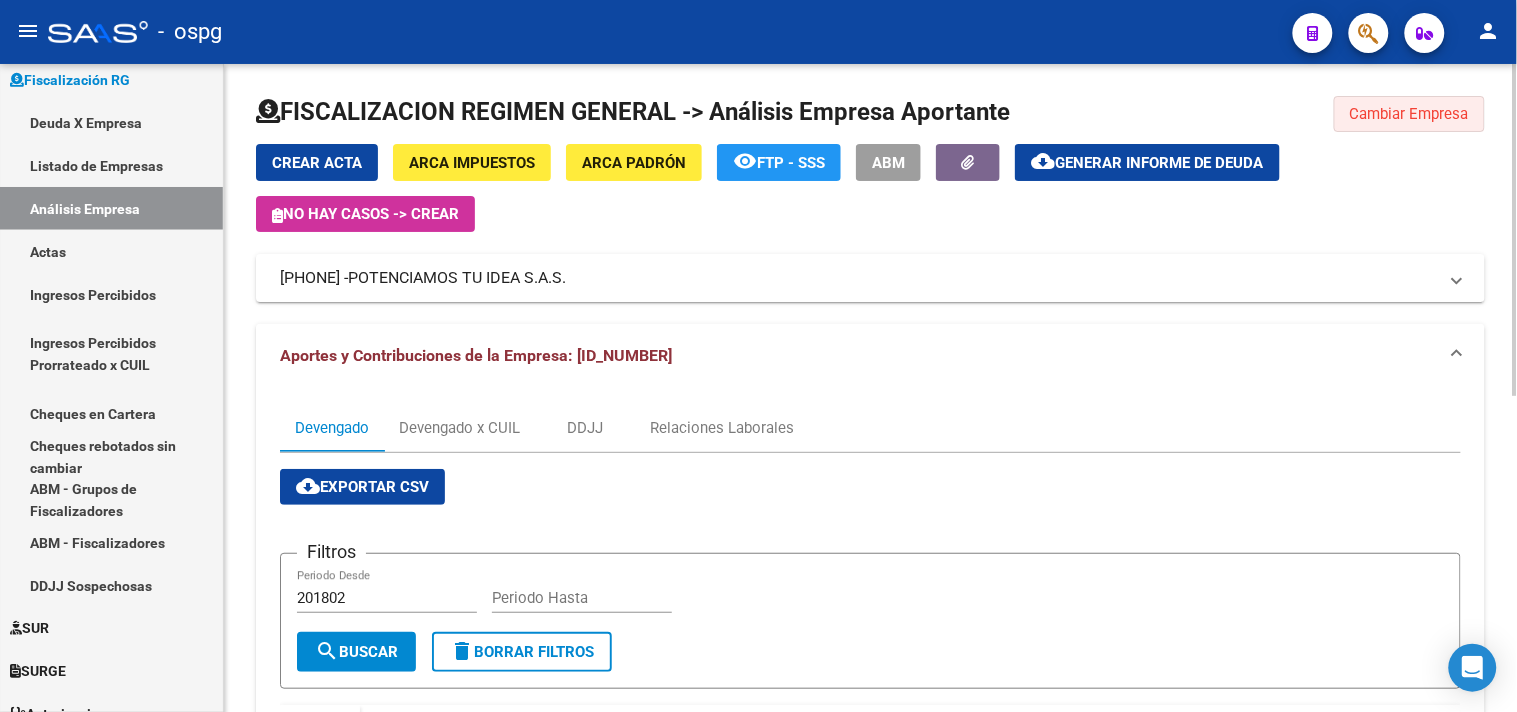 click on "Cambiar Empresa" 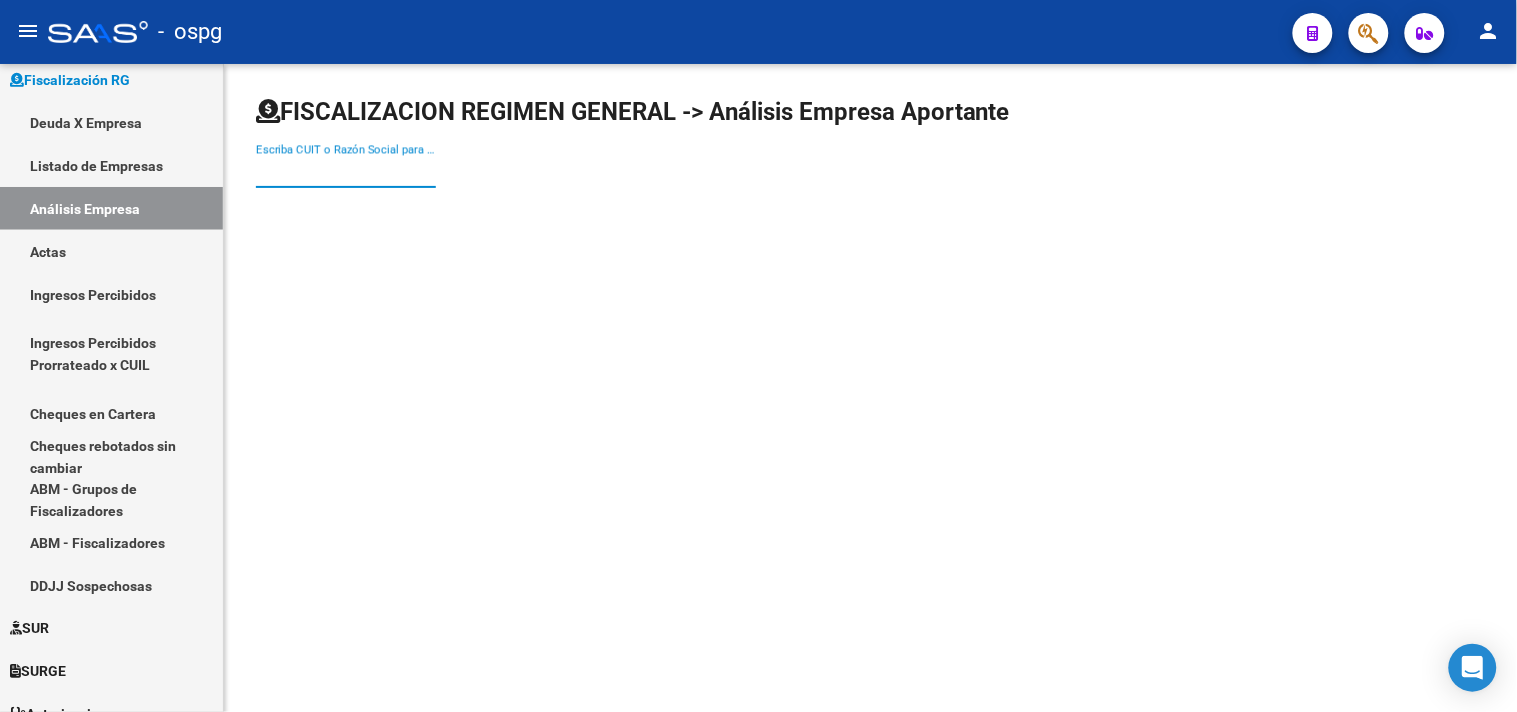 paste on "[ID_NUMBER]" 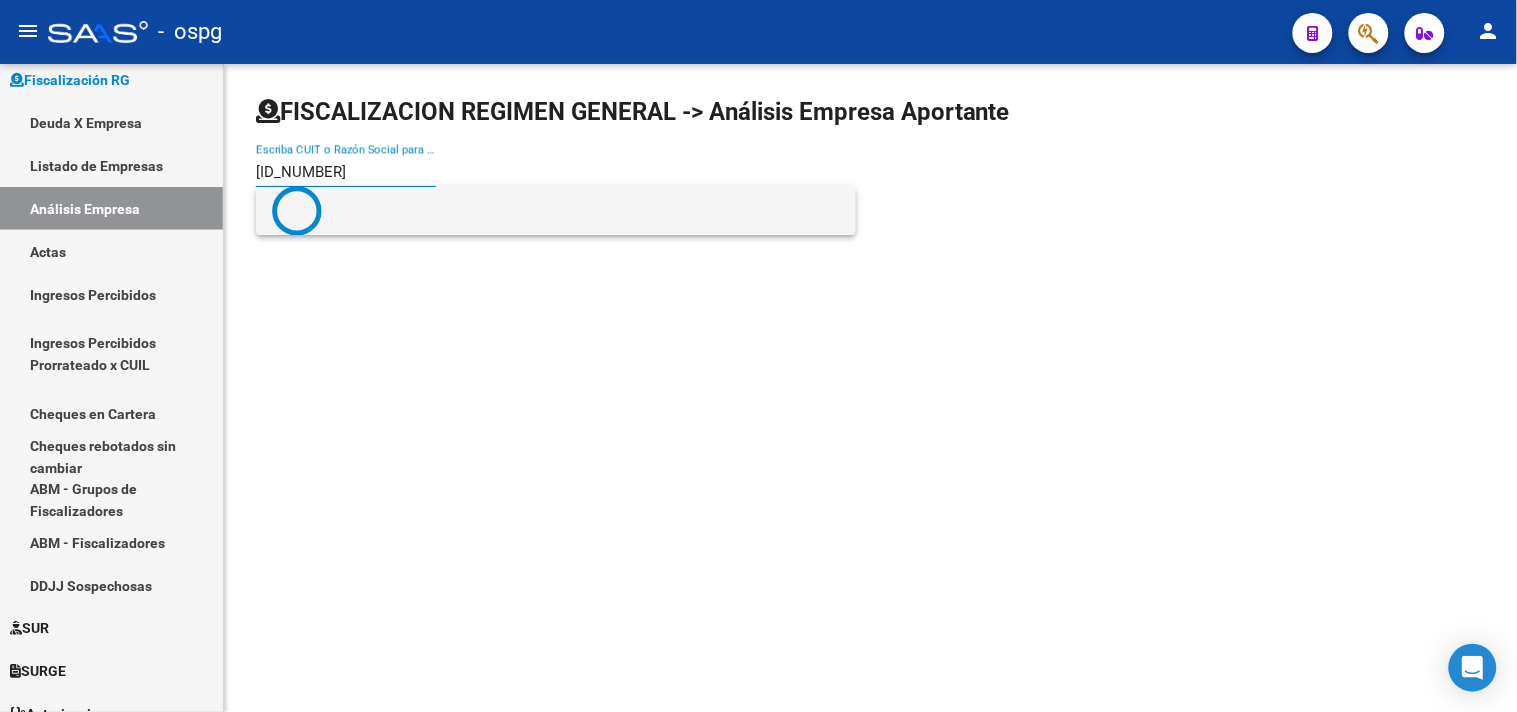 type on "[ID_NUMBER]" 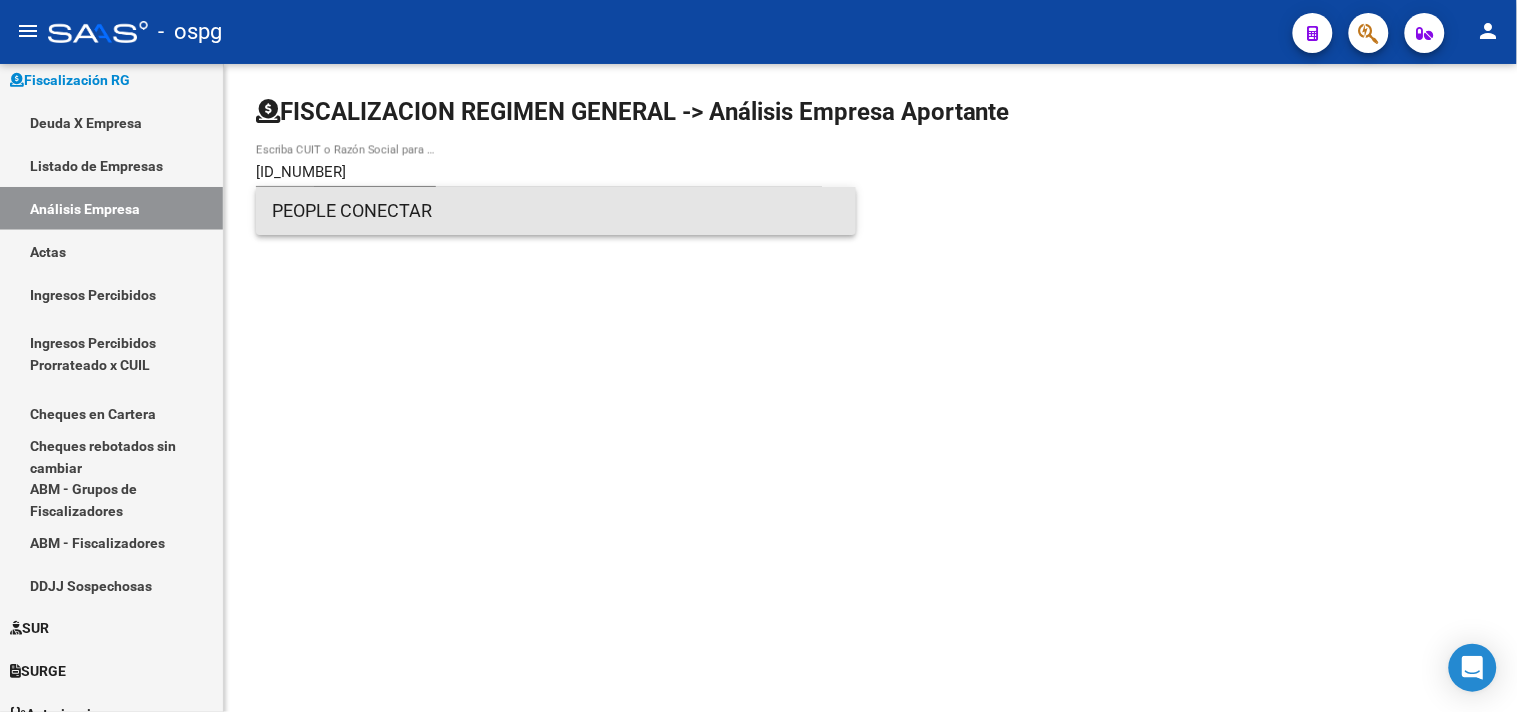 click on "PEOPLE CONECTAR" at bounding box center (556, 211) 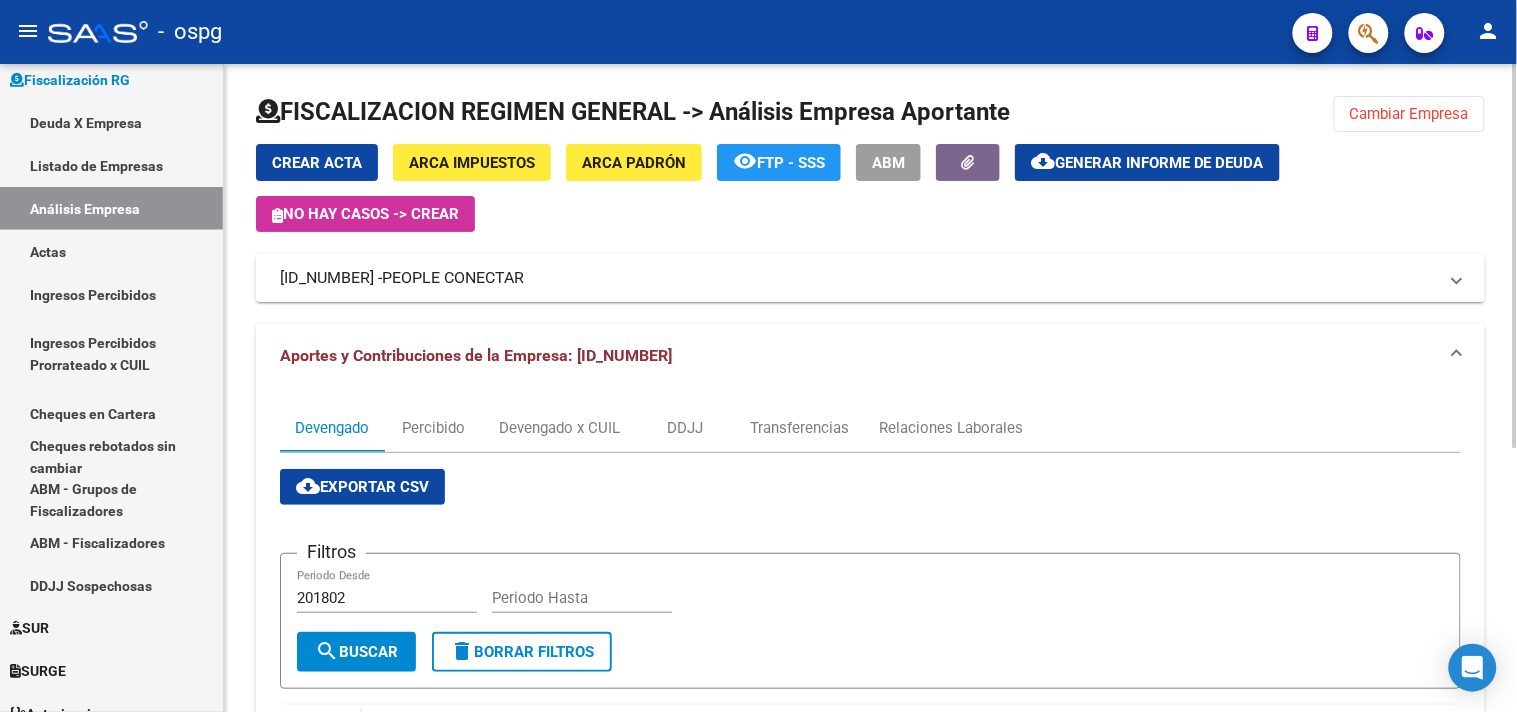 click on "Generar informe de deuda" 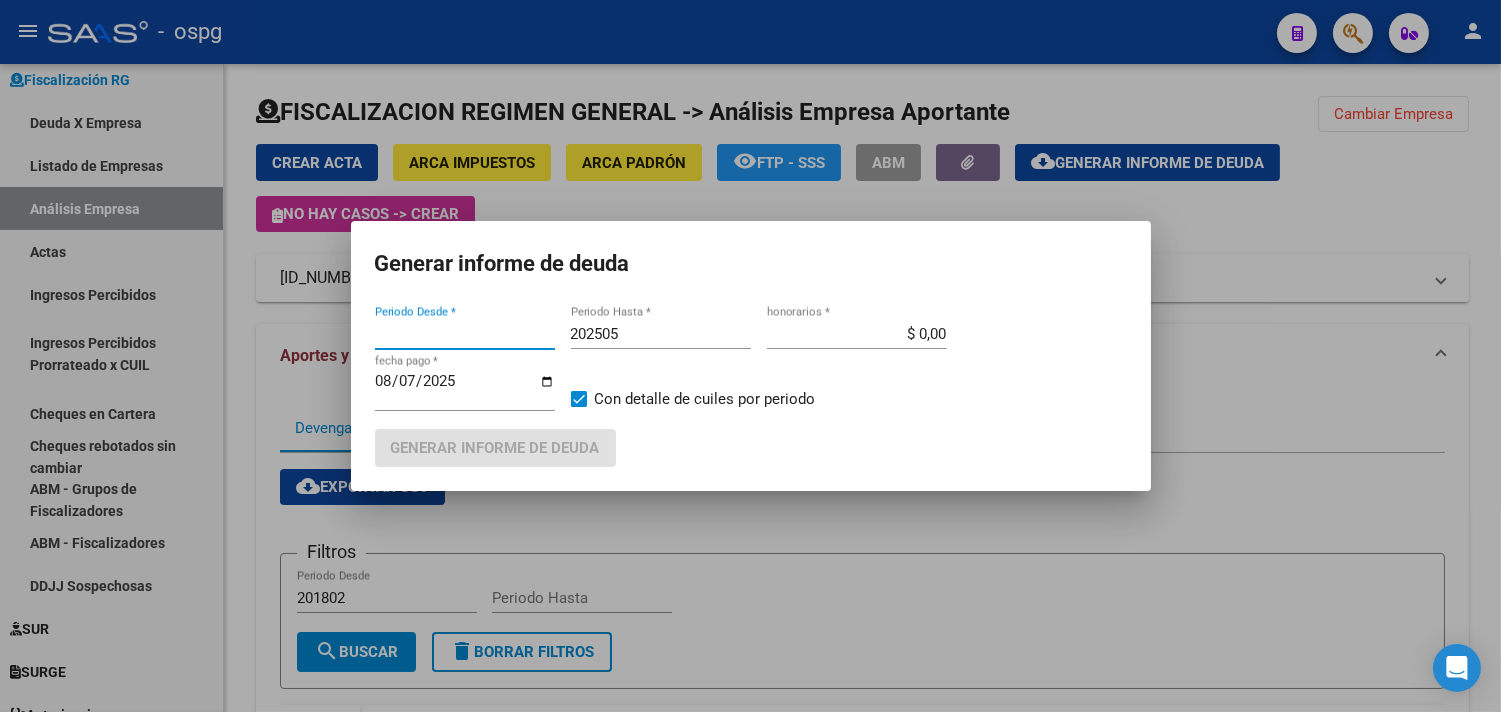 type on "201802" 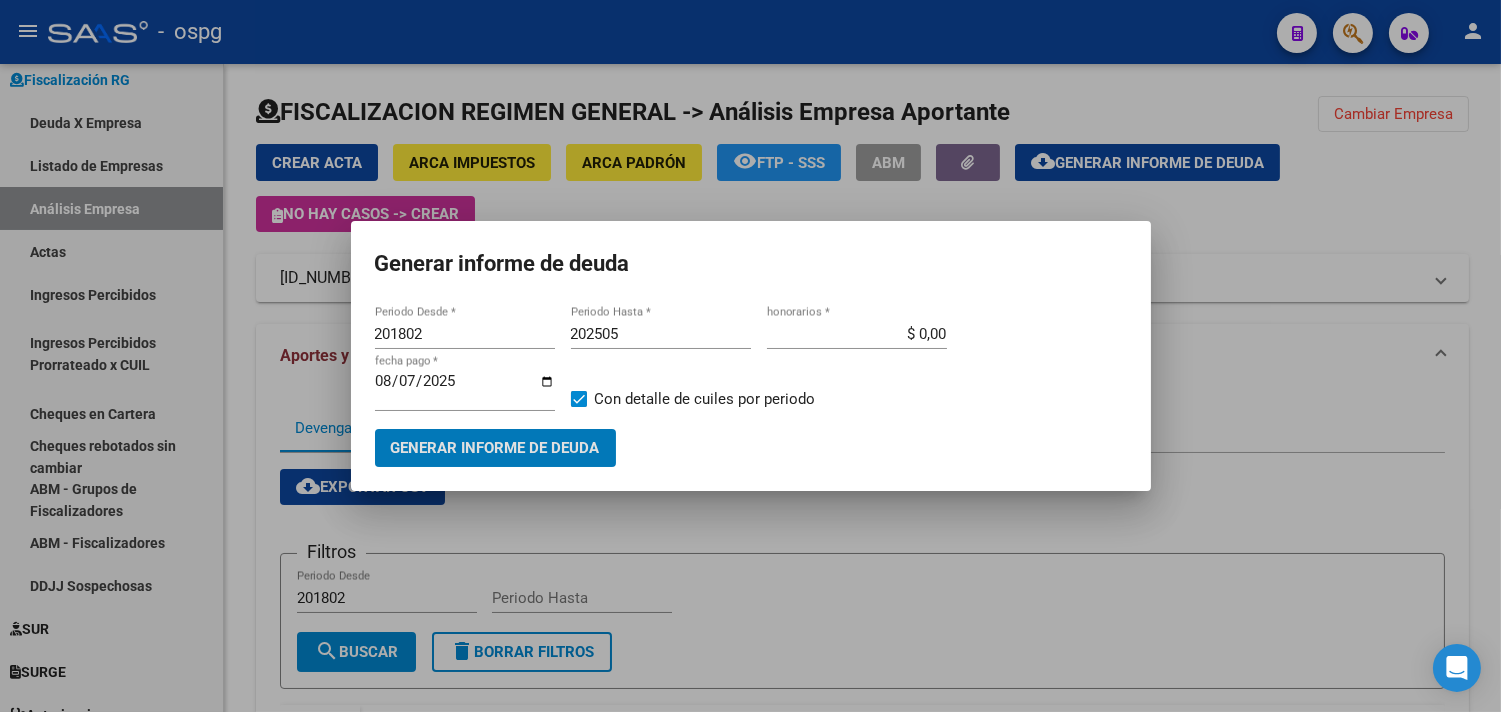 click on "Generar informe de deuda" at bounding box center [495, 449] 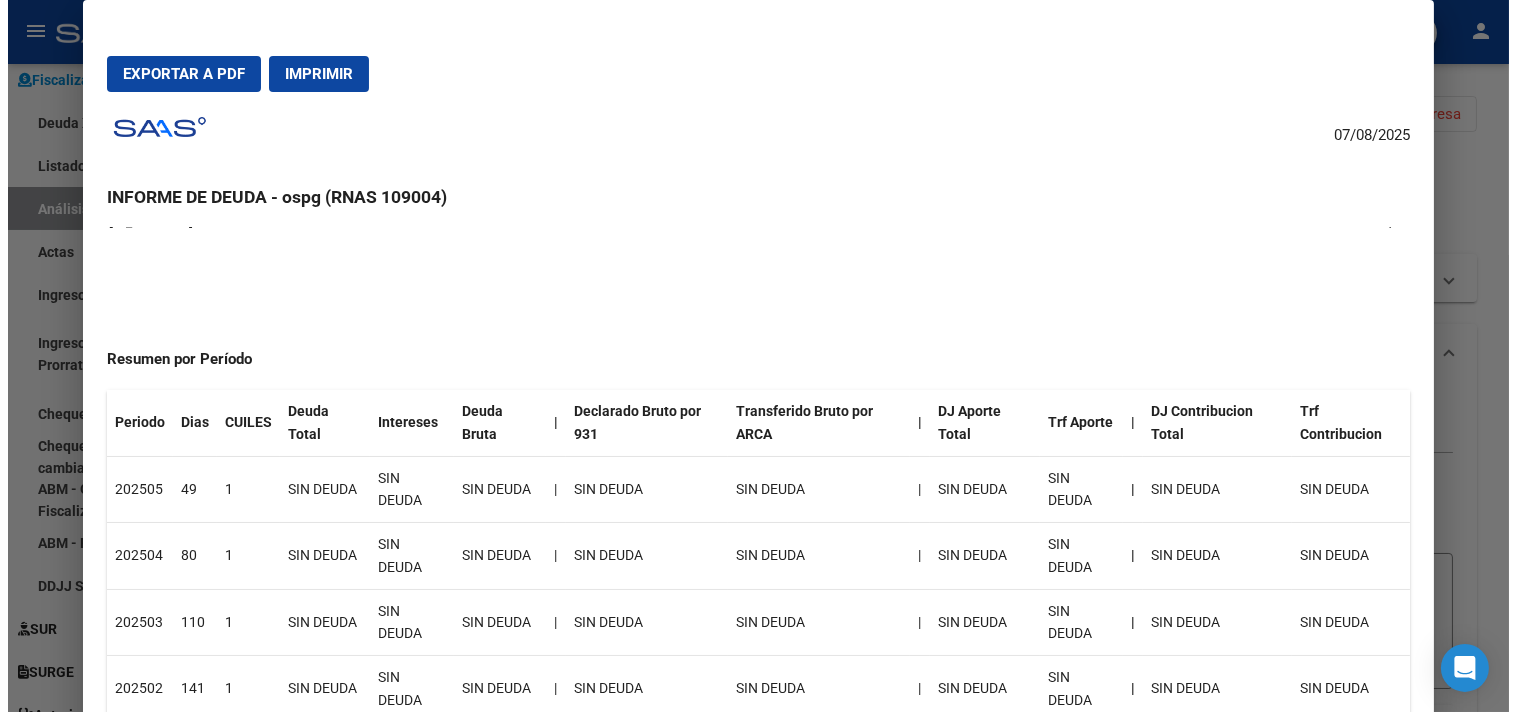 scroll, scrollTop: 0, scrollLeft: 0, axis: both 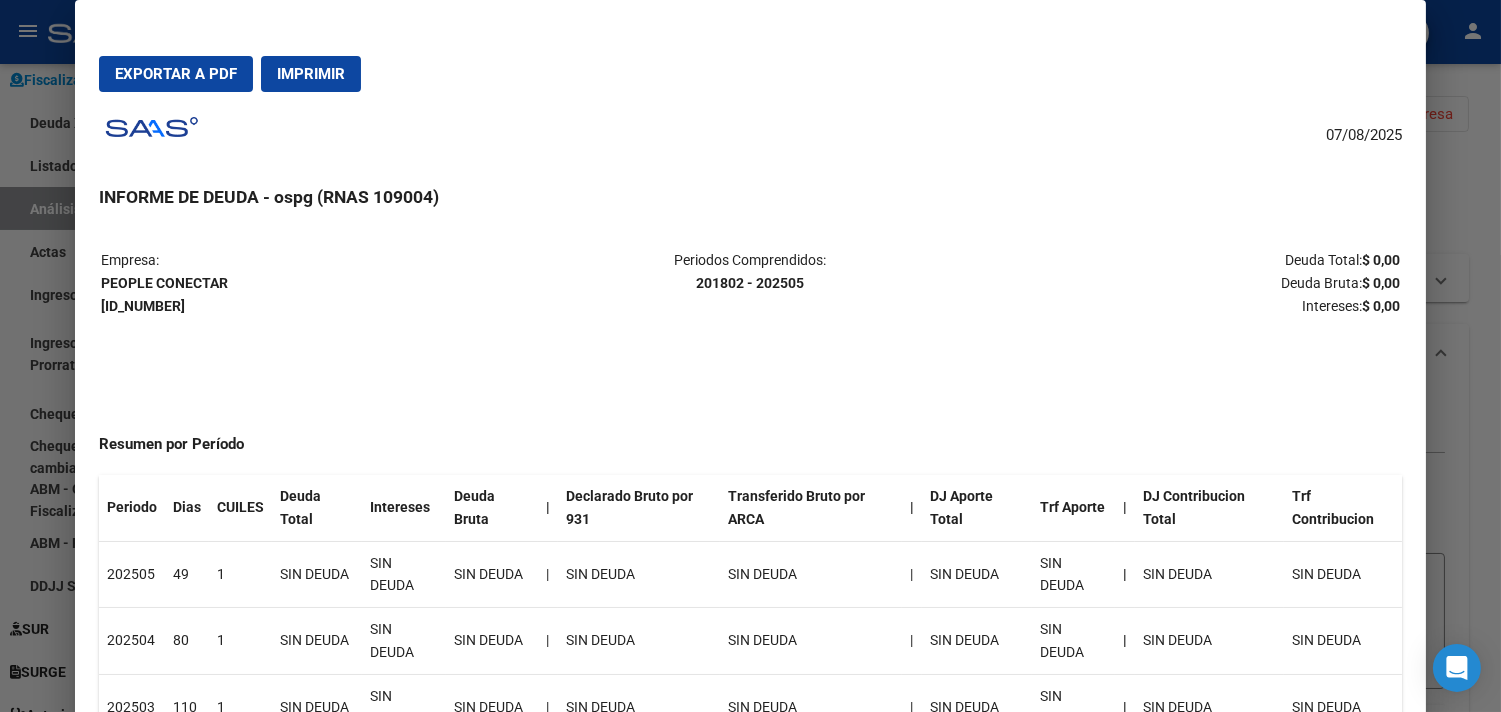 drag, startPoint x: 1482, startPoint y: 152, endPoint x: 1453, endPoint y: 96, distance: 63.06346 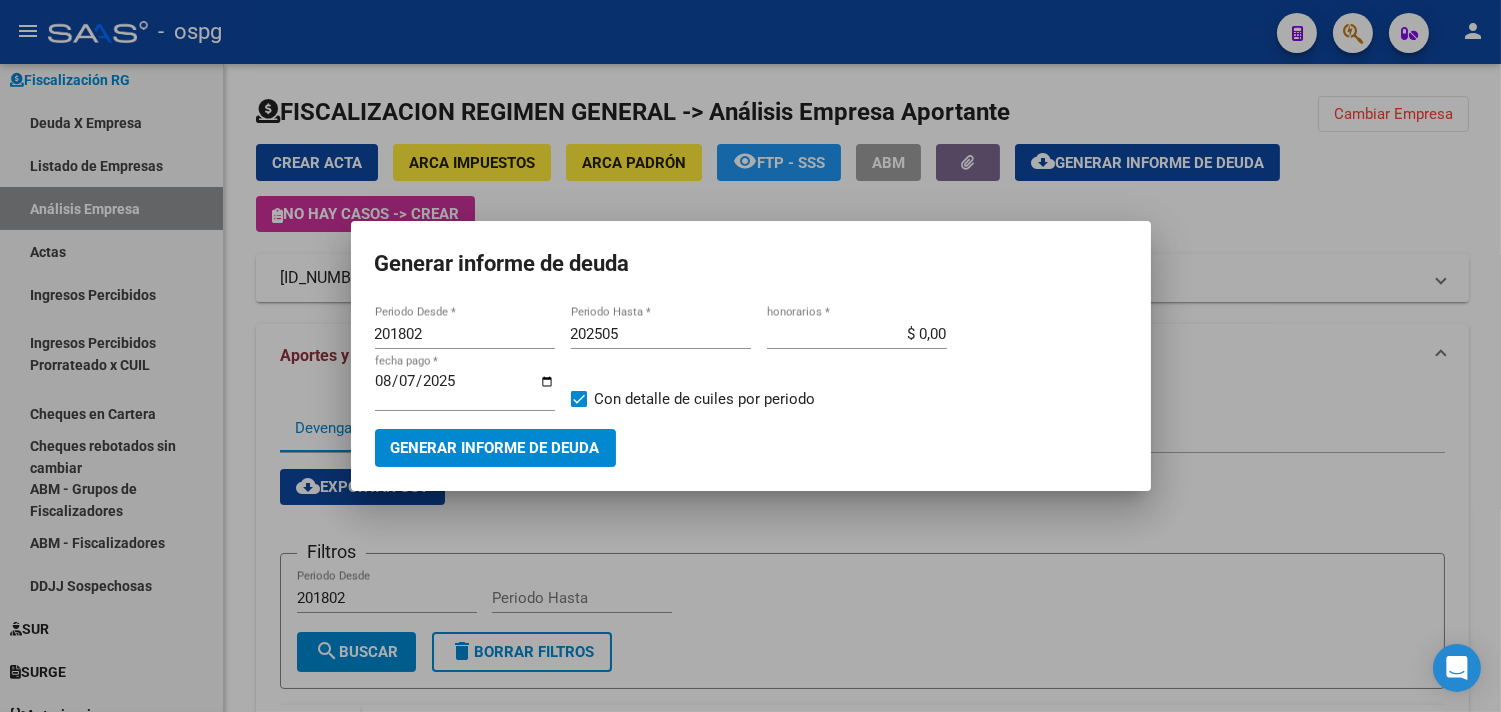 drag, startPoint x: 1417, startPoint y: 116, endPoint x: 1096, endPoint y: 152, distance: 323.0124 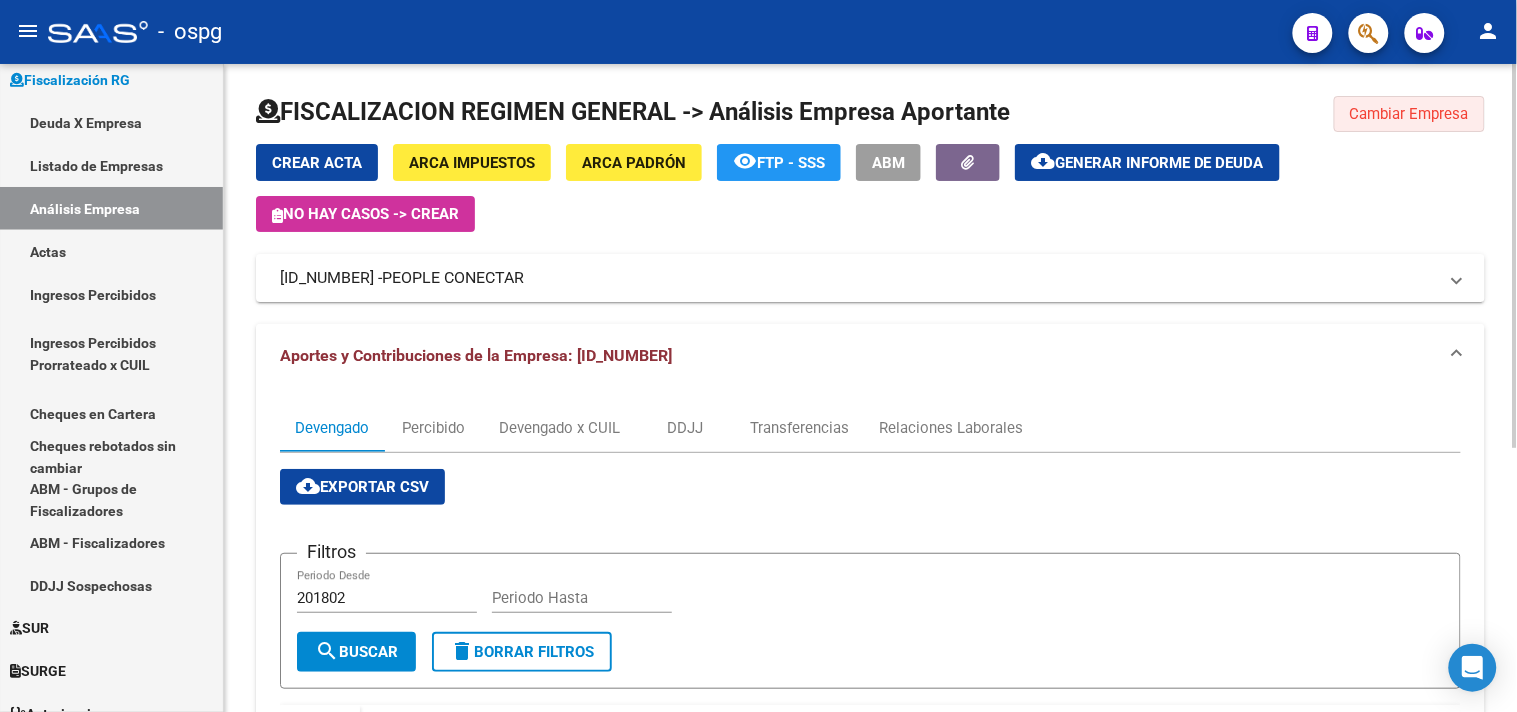 drag, startPoint x: 1363, startPoint y: 122, endPoint x: 1328, endPoint y: 117, distance: 35.35534 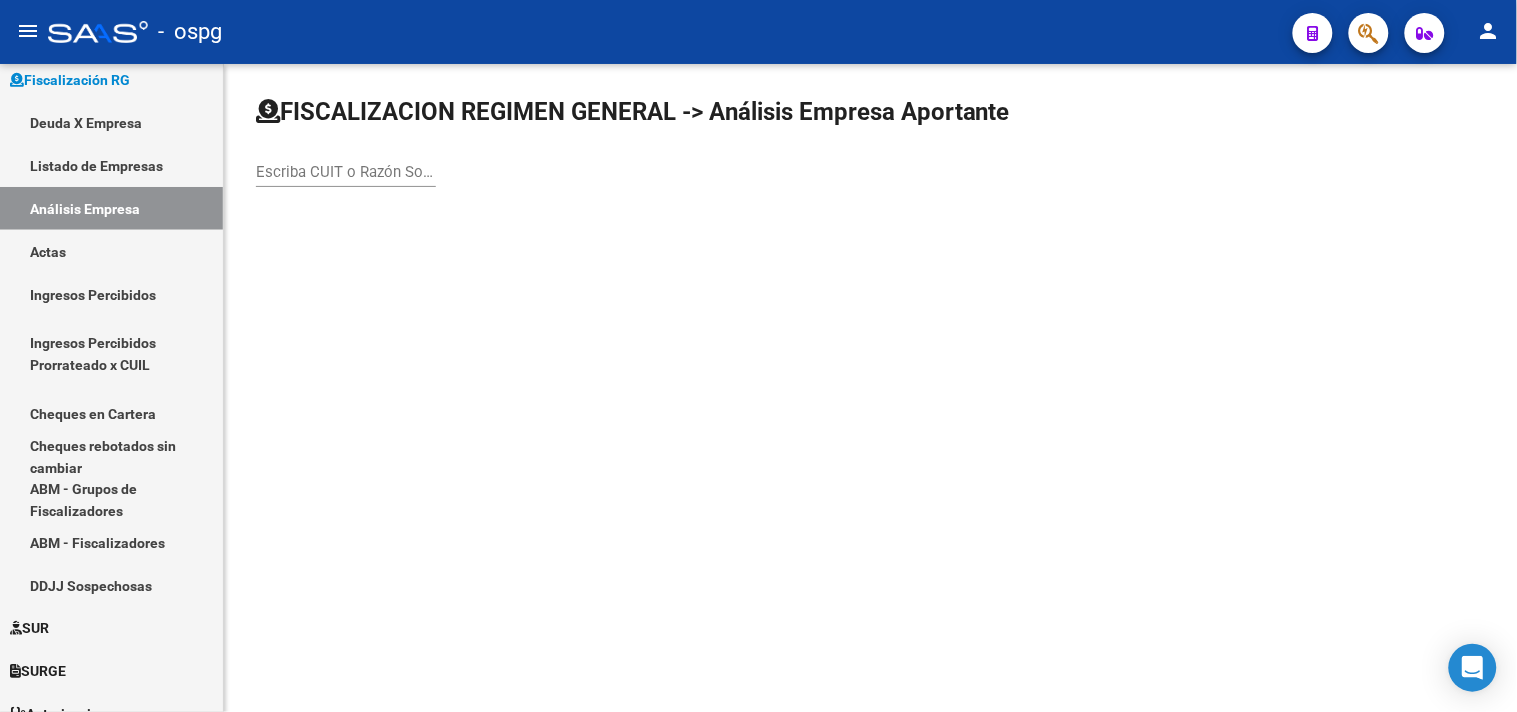 click on "Escriba CUIT o Razón Social para buscar" at bounding box center [346, 172] 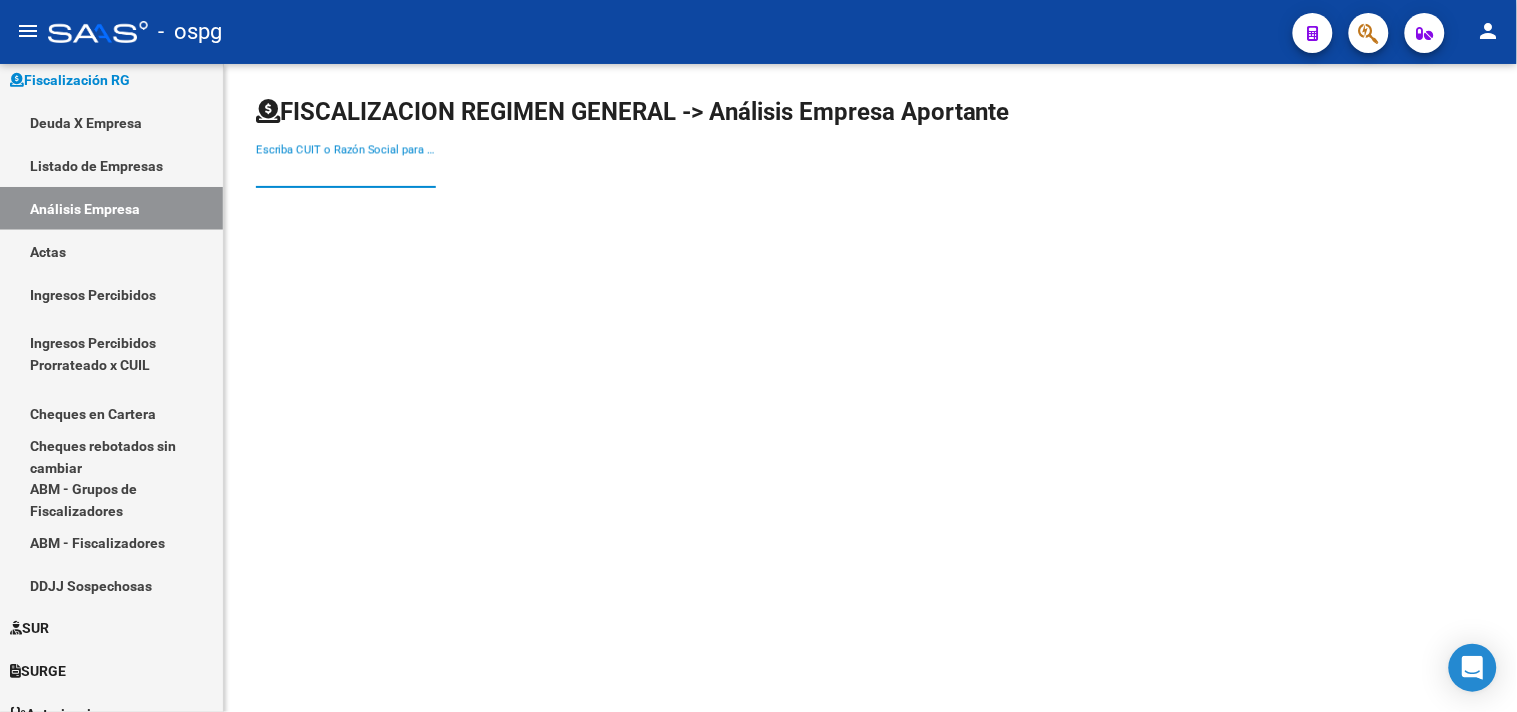 paste on "30707529616" 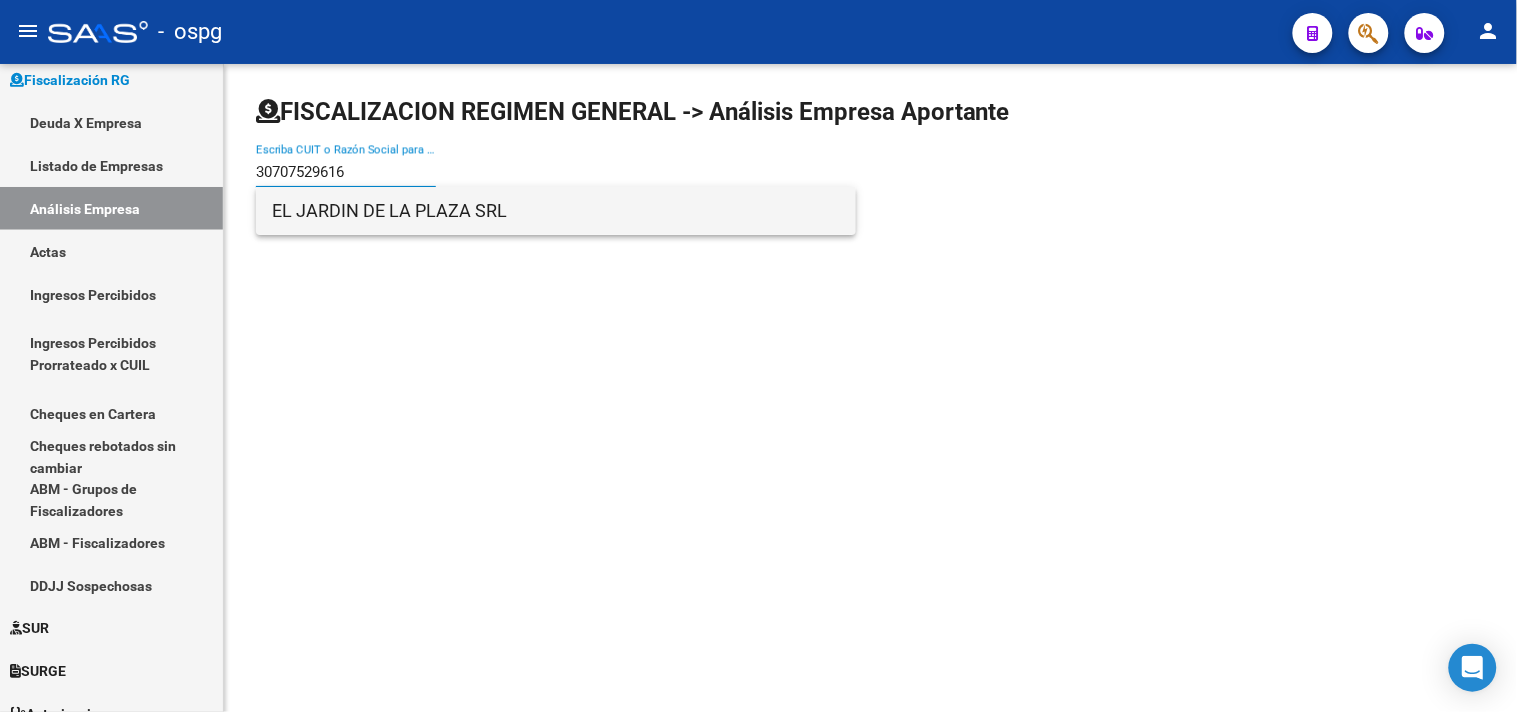 type on "30707529616" 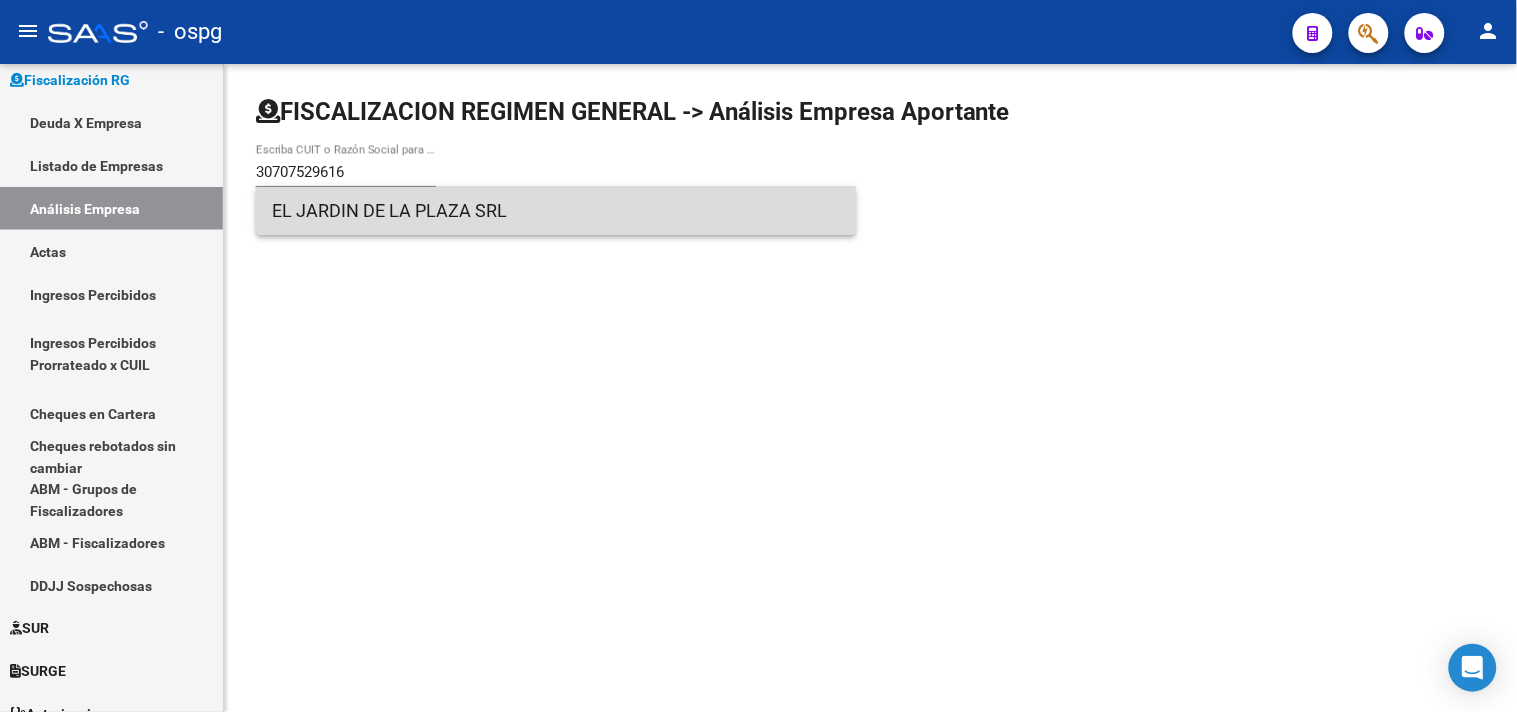 click on "EL JARDIN DE LA PLAZA SRL" at bounding box center (556, 211) 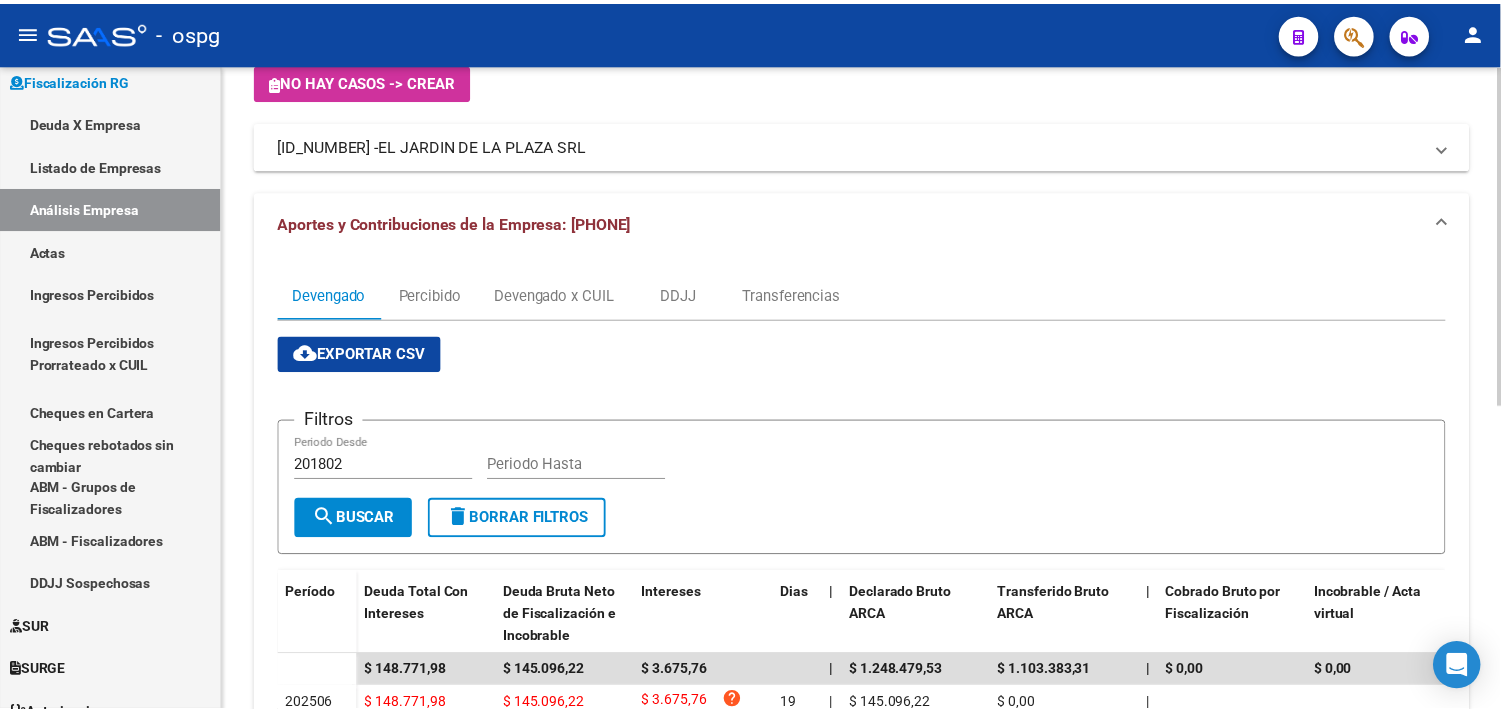scroll, scrollTop: 0, scrollLeft: 0, axis: both 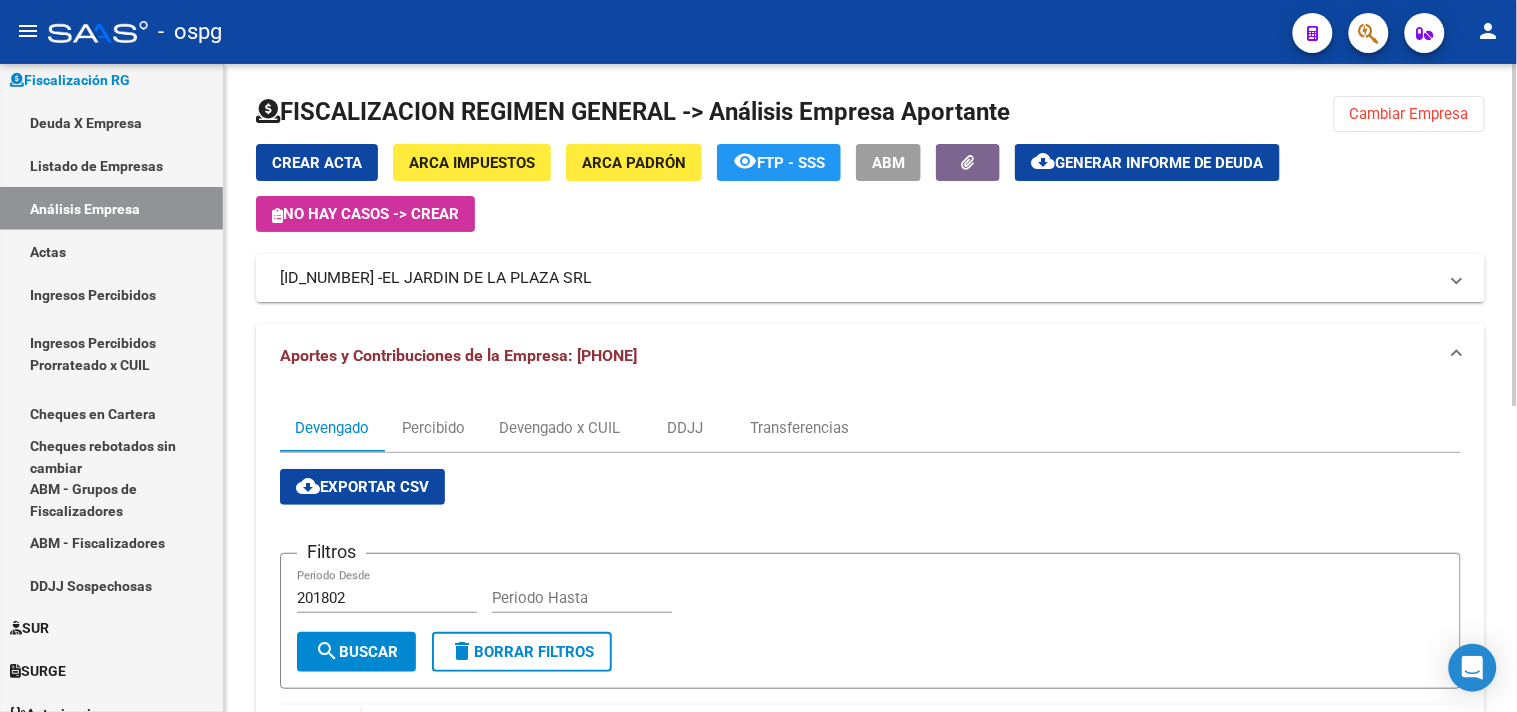 drag, startPoint x: 1376, startPoint y: 120, endPoint x: 1148, endPoint y: 156, distance: 230.82462 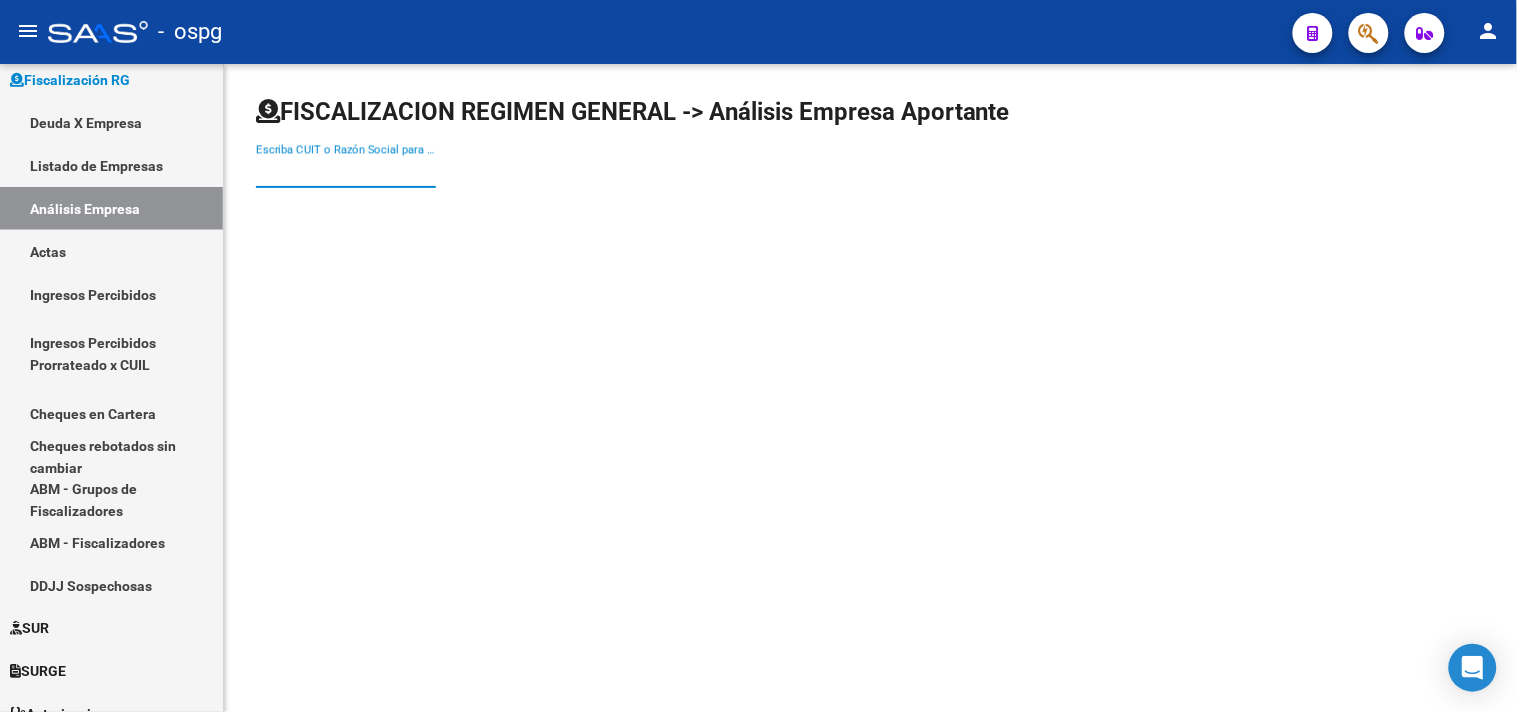 click on "Escriba CUIT o Razón Social para buscar" at bounding box center (346, 172) 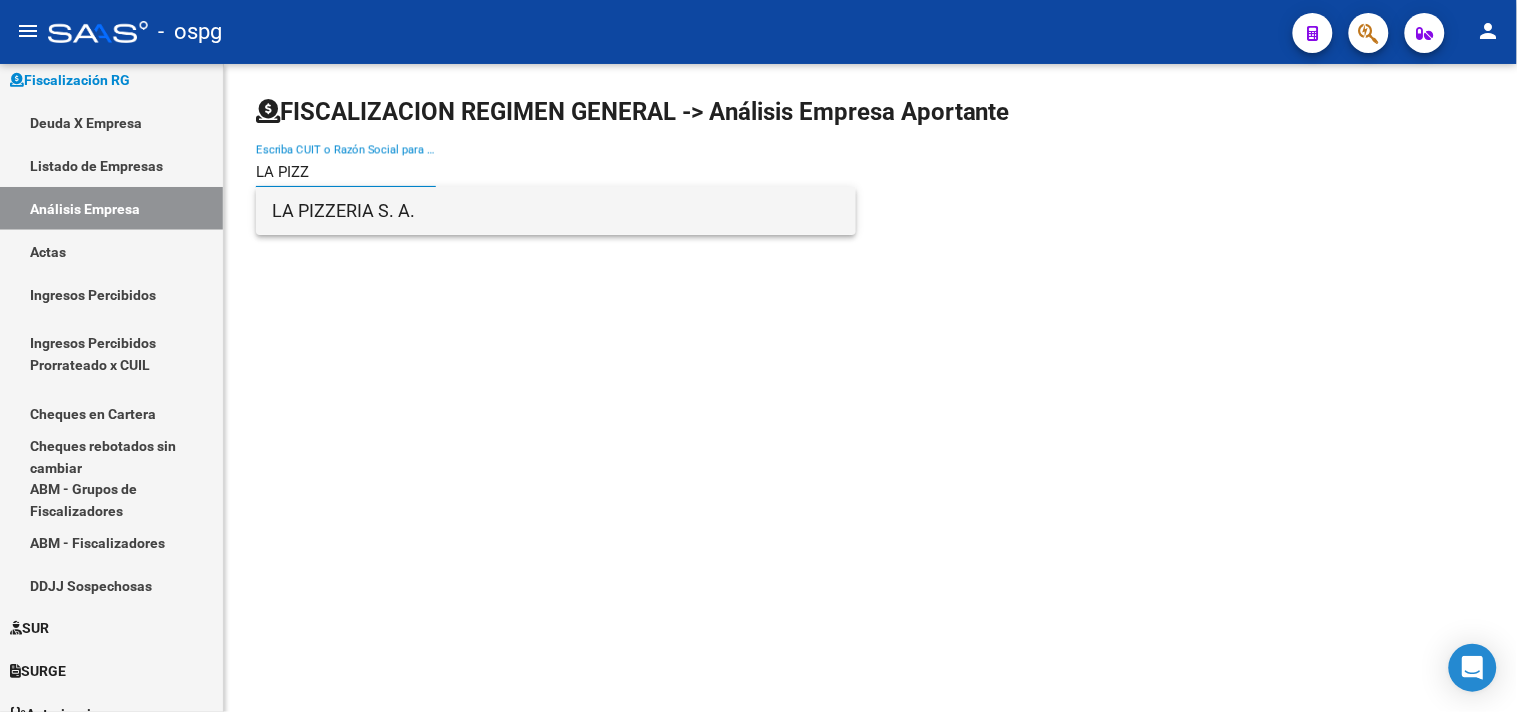 type on "LA PIZZ" 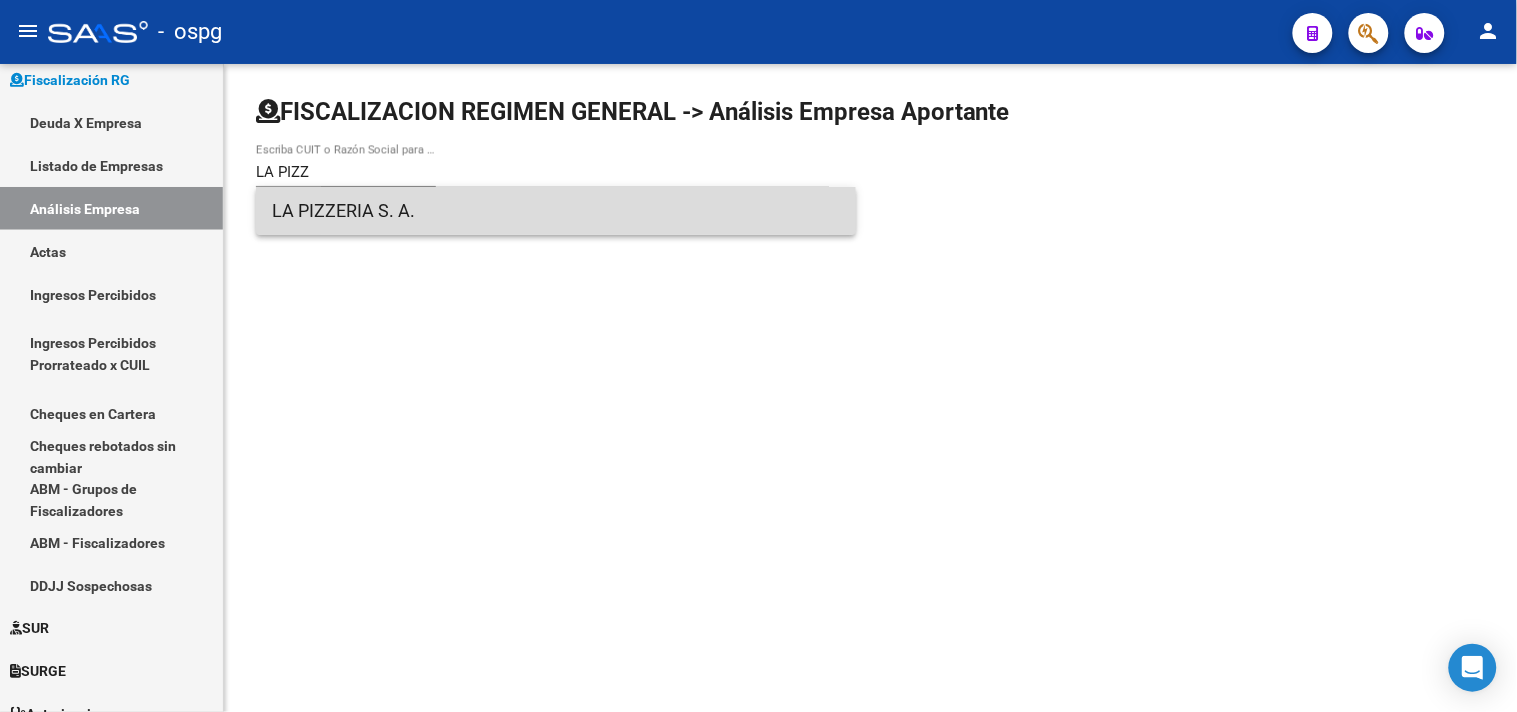 click on "LA PIZZERIA S. A." at bounding box center [556, 211] 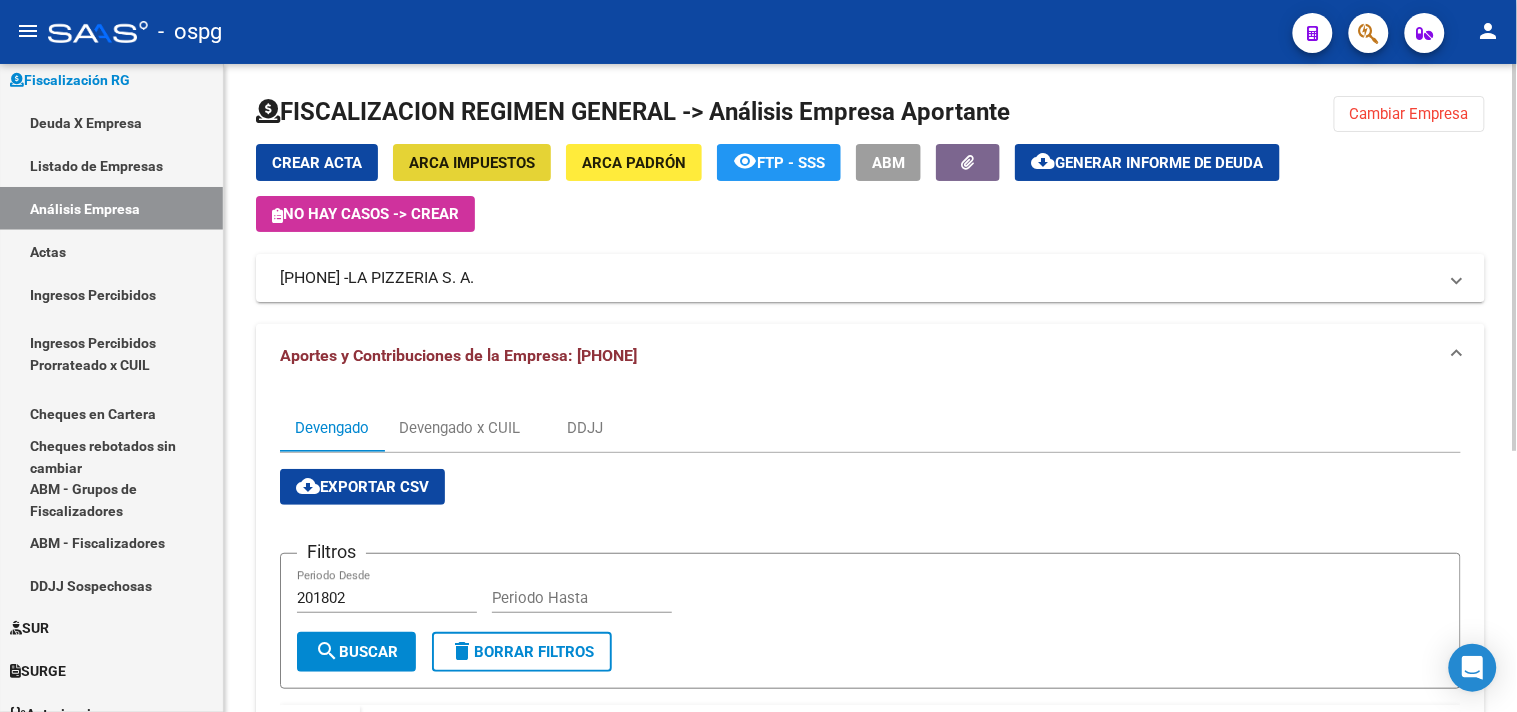 click on "ARCA Impuestos" 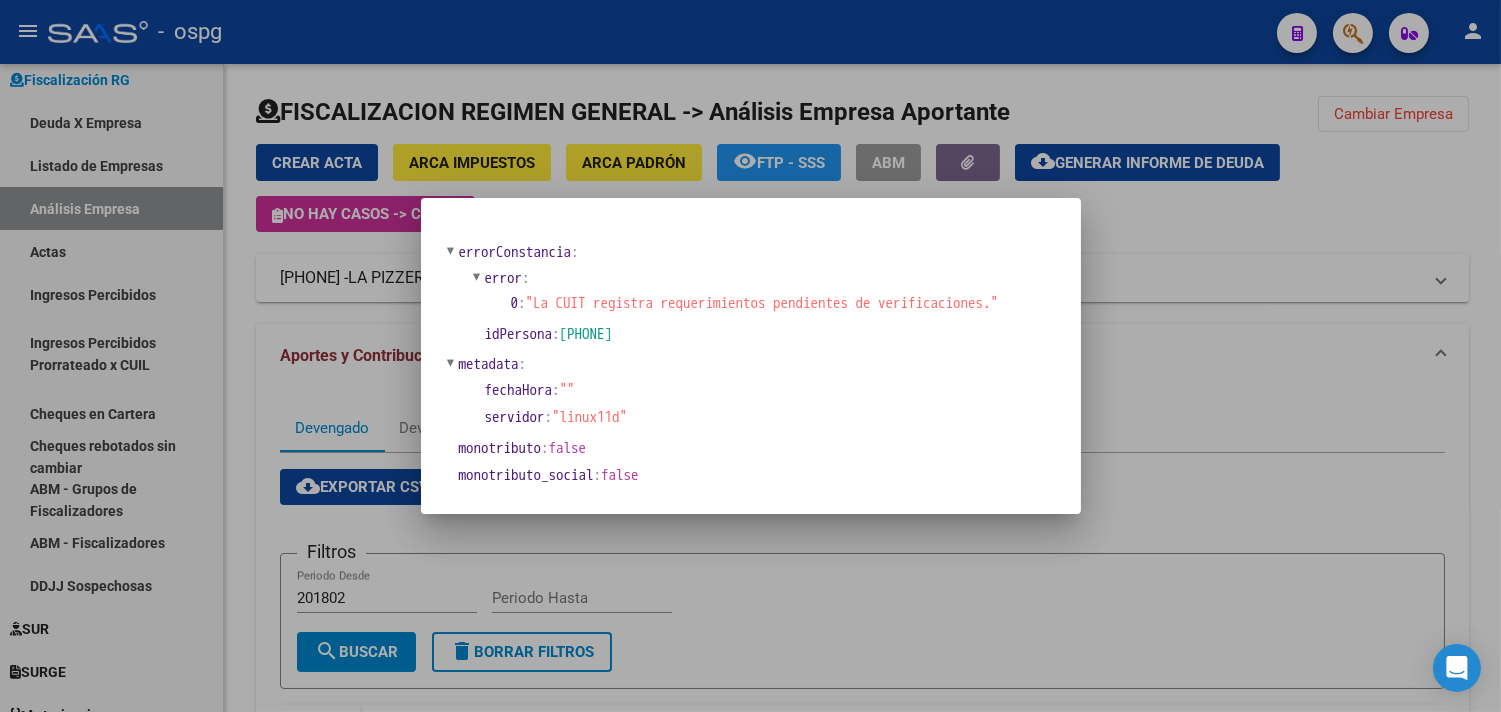click at bounding box center (750, 356) 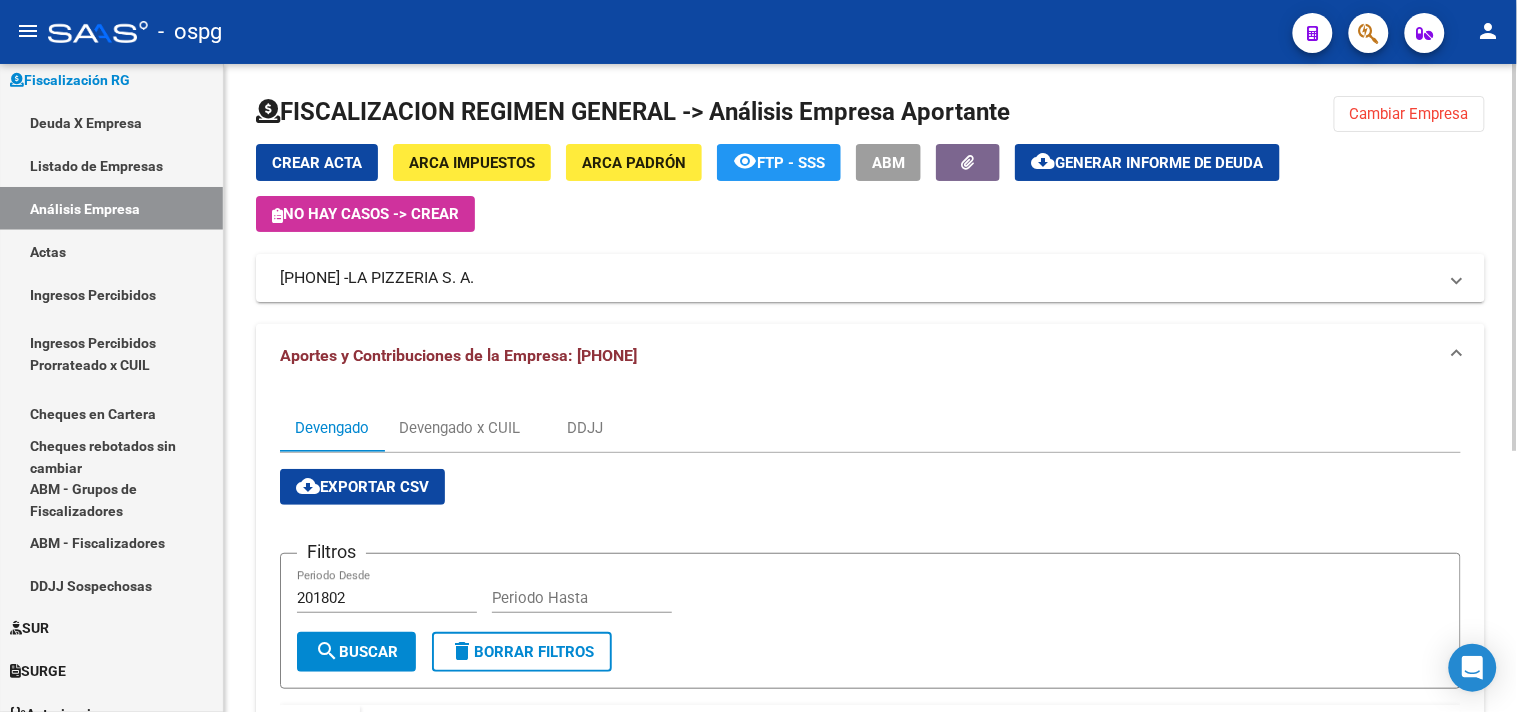 click on "Generar informe de deuda" 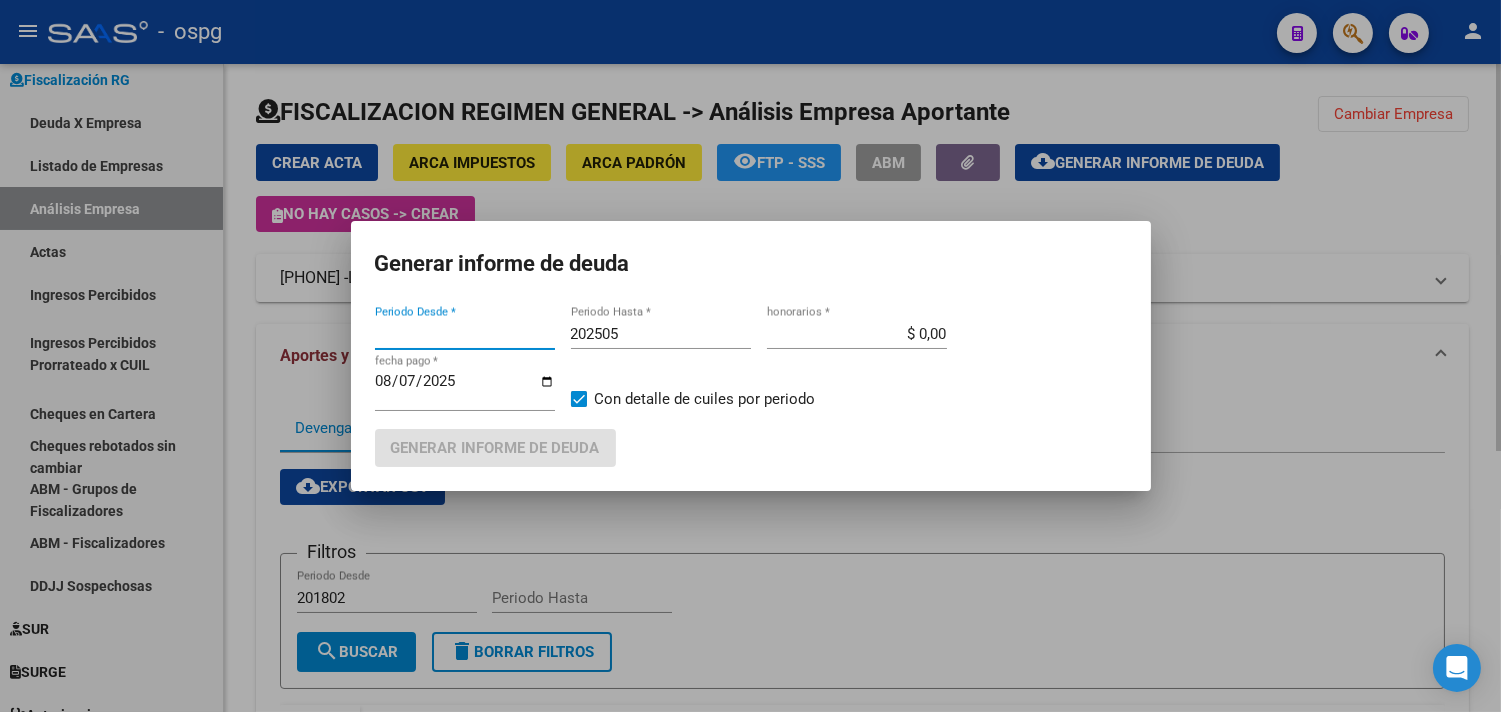 type on "201802" 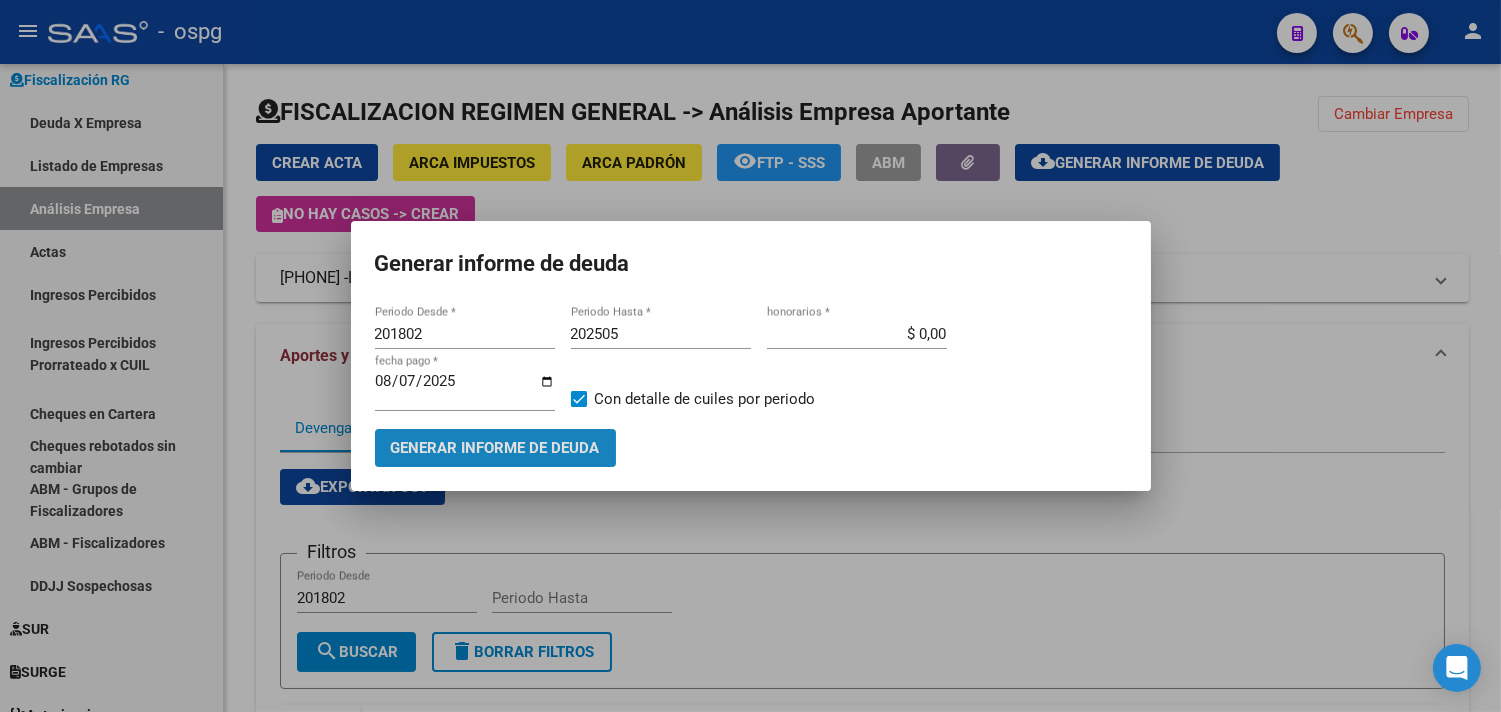 click on "Generar informe de deuda" at bounding box center [495, 449] 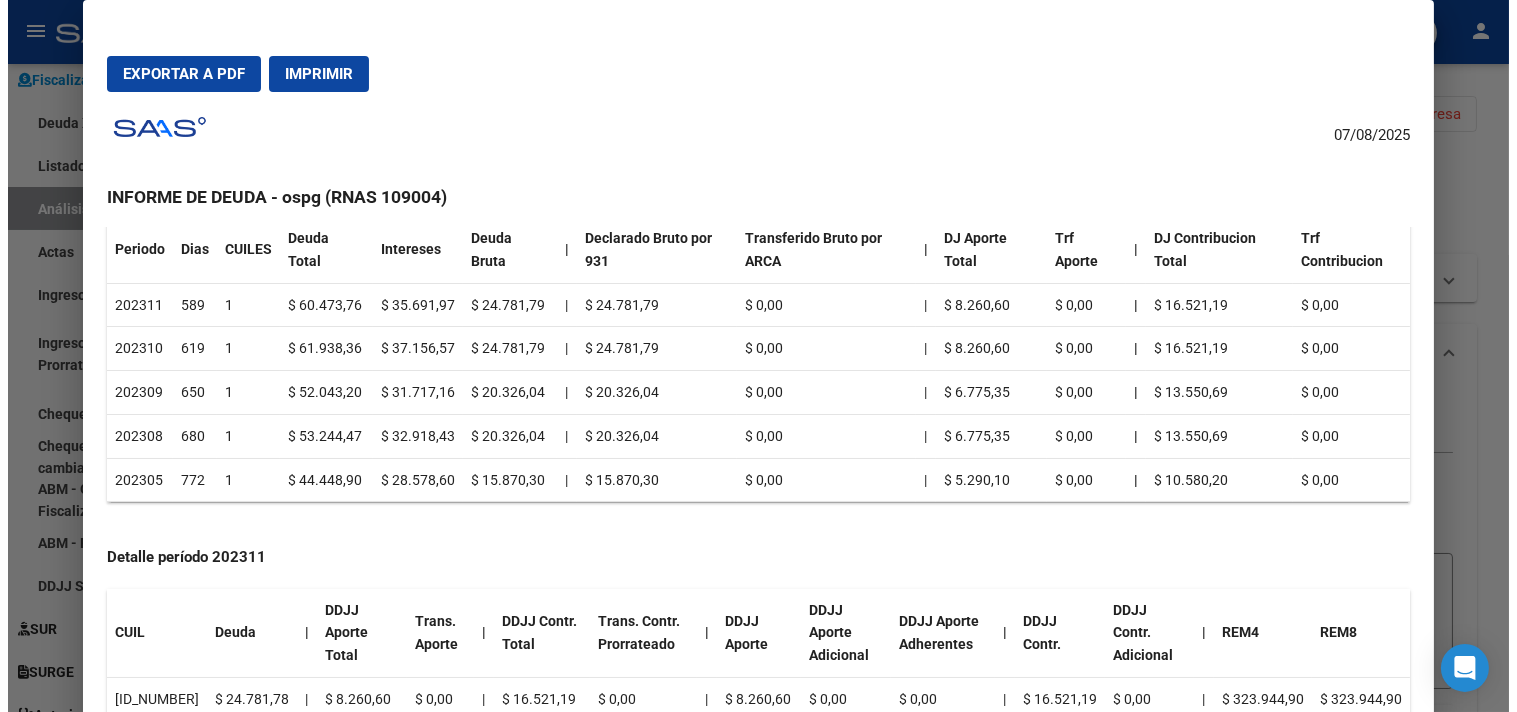 scroll, scrollTop: 111, scrollLeft: 0, axis: vertical 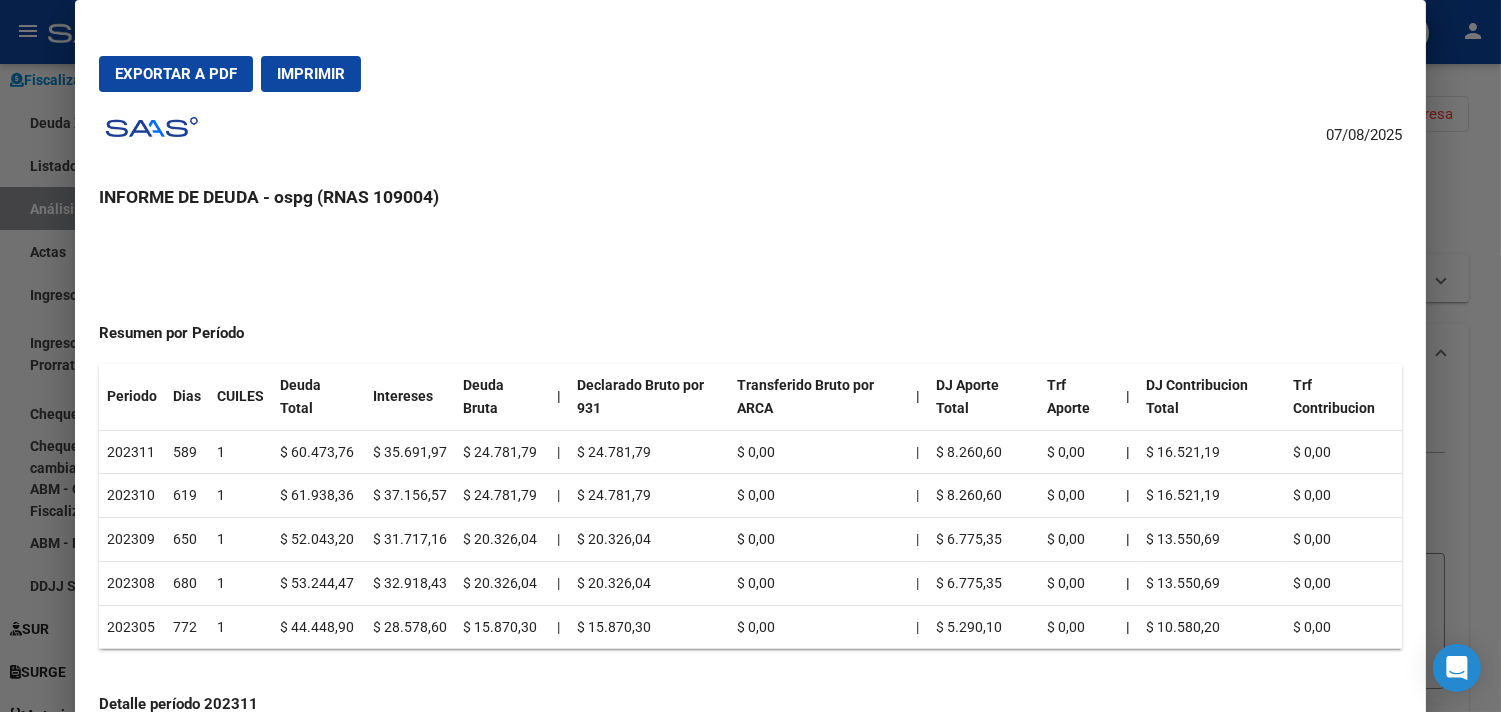 click at bounding box center [750, 356] 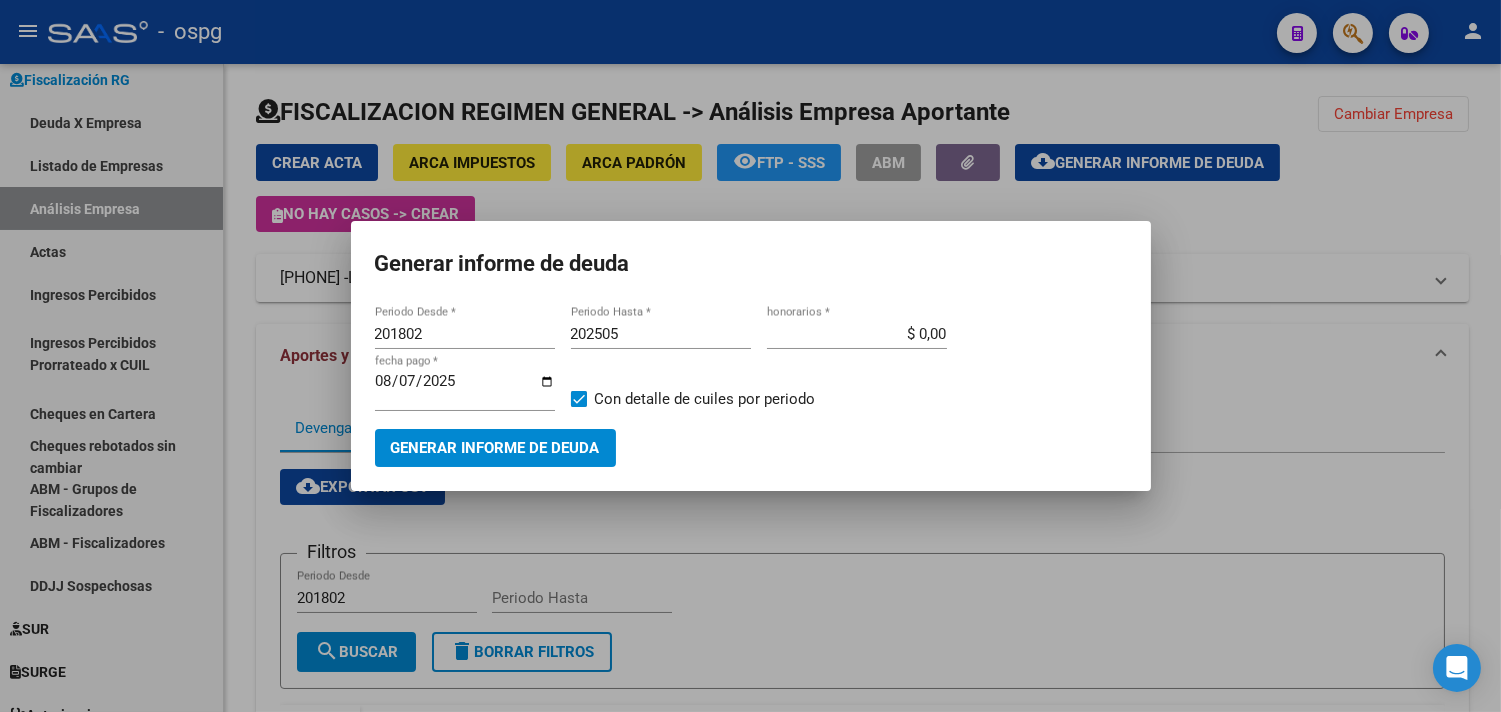 drag, startPoint x: 1424, startPoint y: 118, endPoint x: 1094, endPoint y: 176, distance: 335.0582 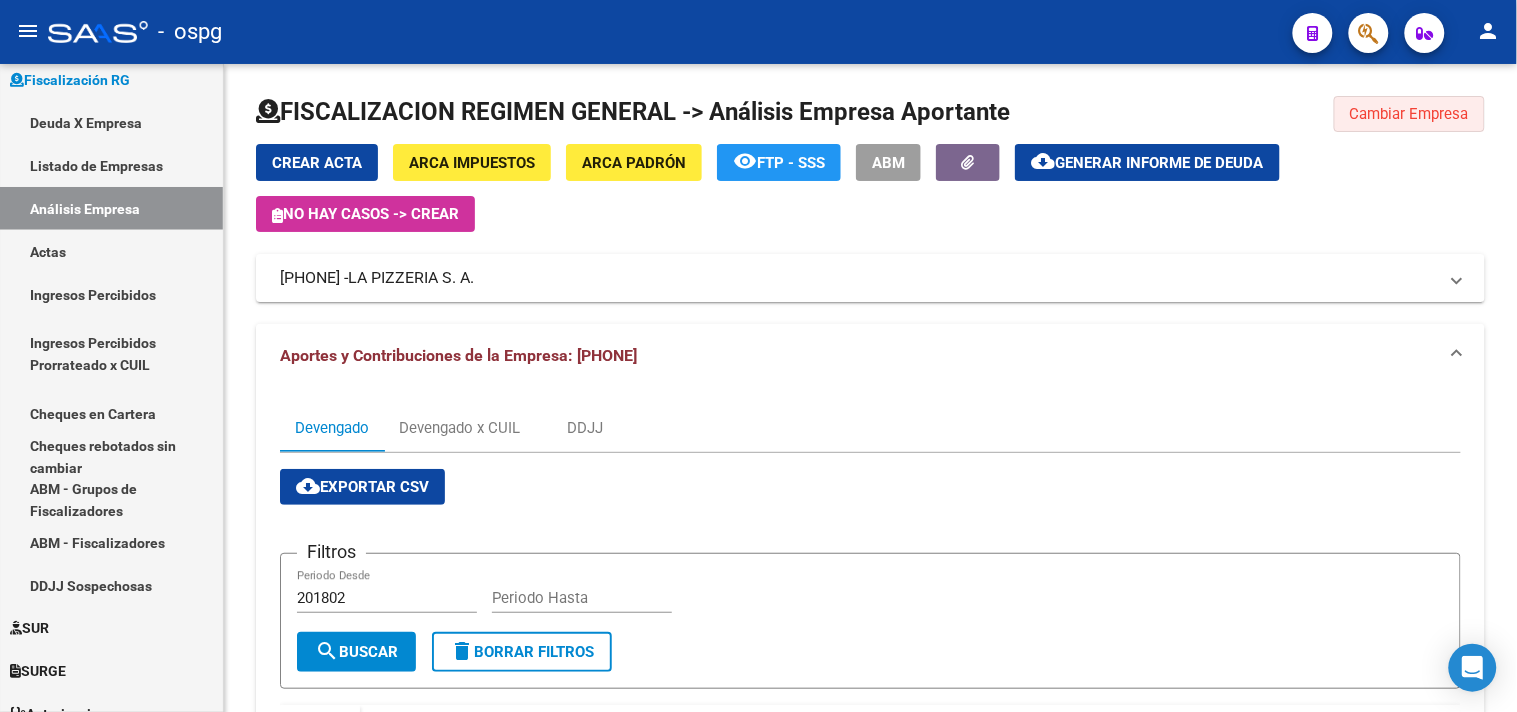 drag, startPoint x: 1417, startPoint y: 110, endPoint x: 385, endPoint y: 261, distance: 1042.9885 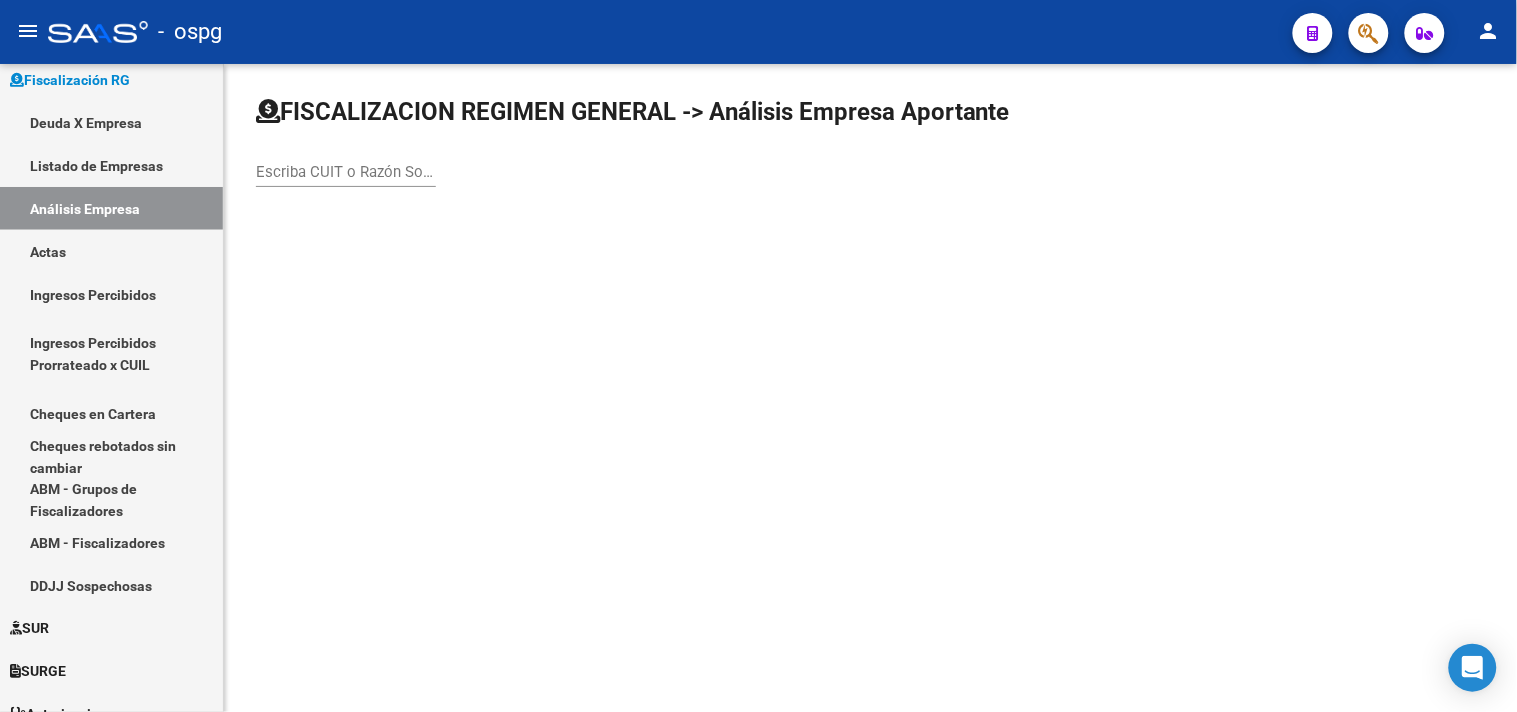 click on "Escriba CUIT o Razón Social para buscar" at bounding box center (346, 172) 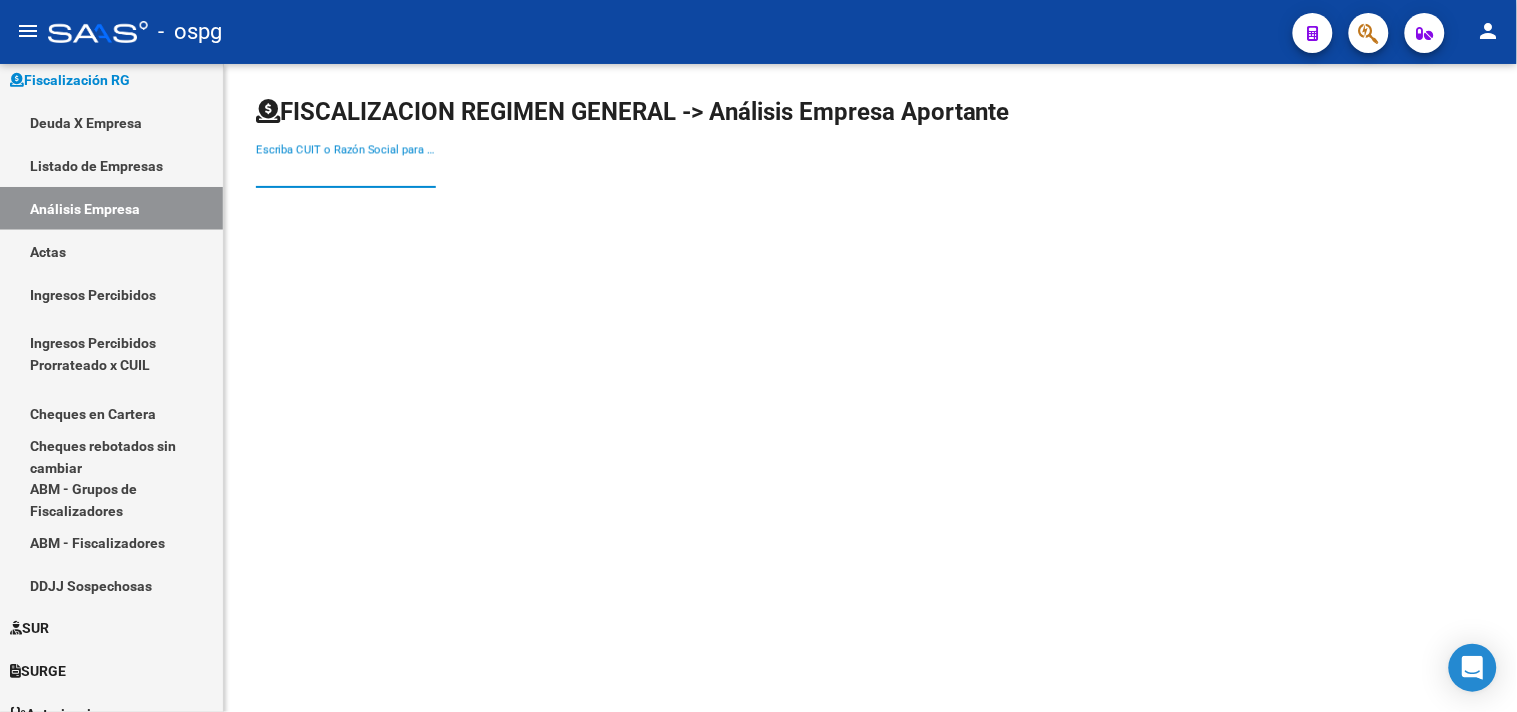 paste on "ESC PARROQUIAL NUESTRA SE#ORA DEL PERPETESC PARROQUIAL NUESTRA SE#ORA DEL PERPET" 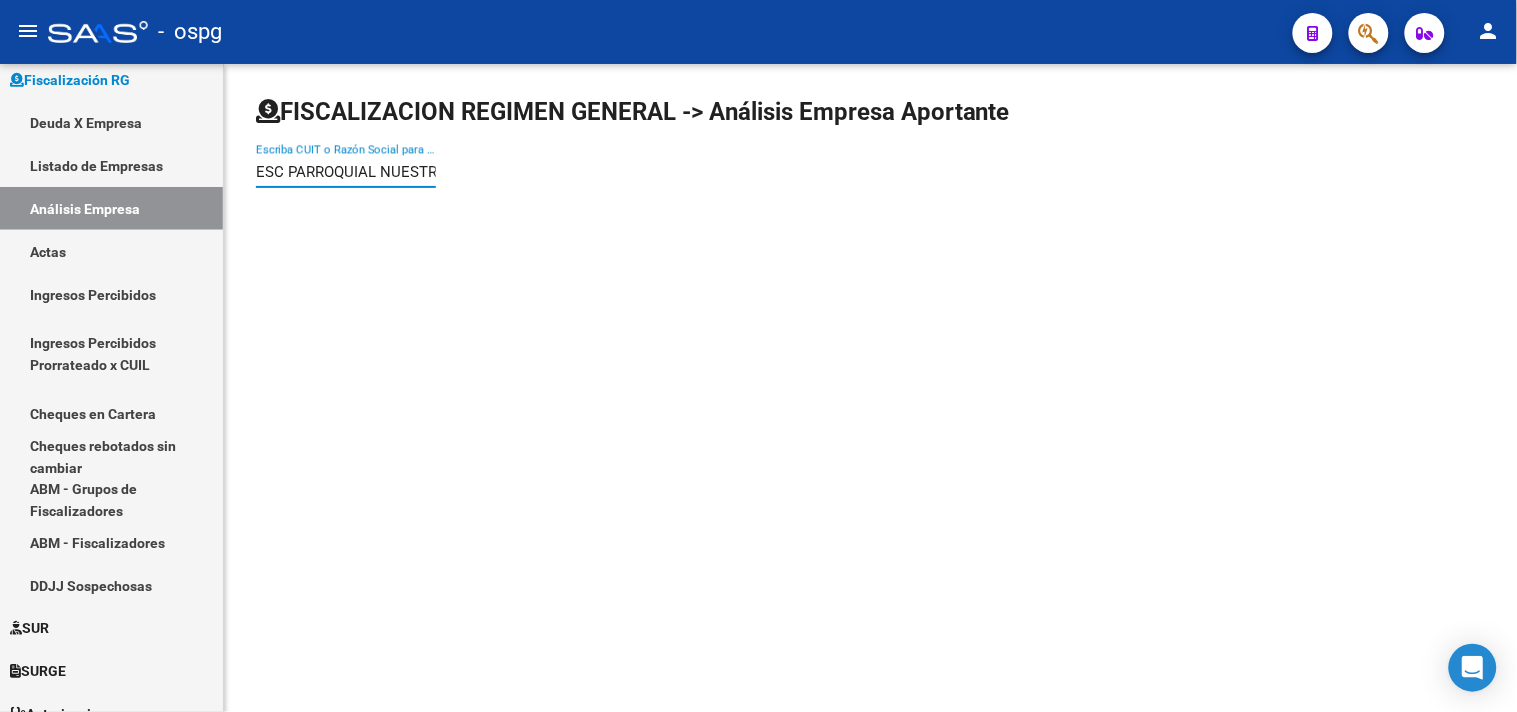 scroll, scrollTop: 0, scrollLeft: 495, axis: horizontal 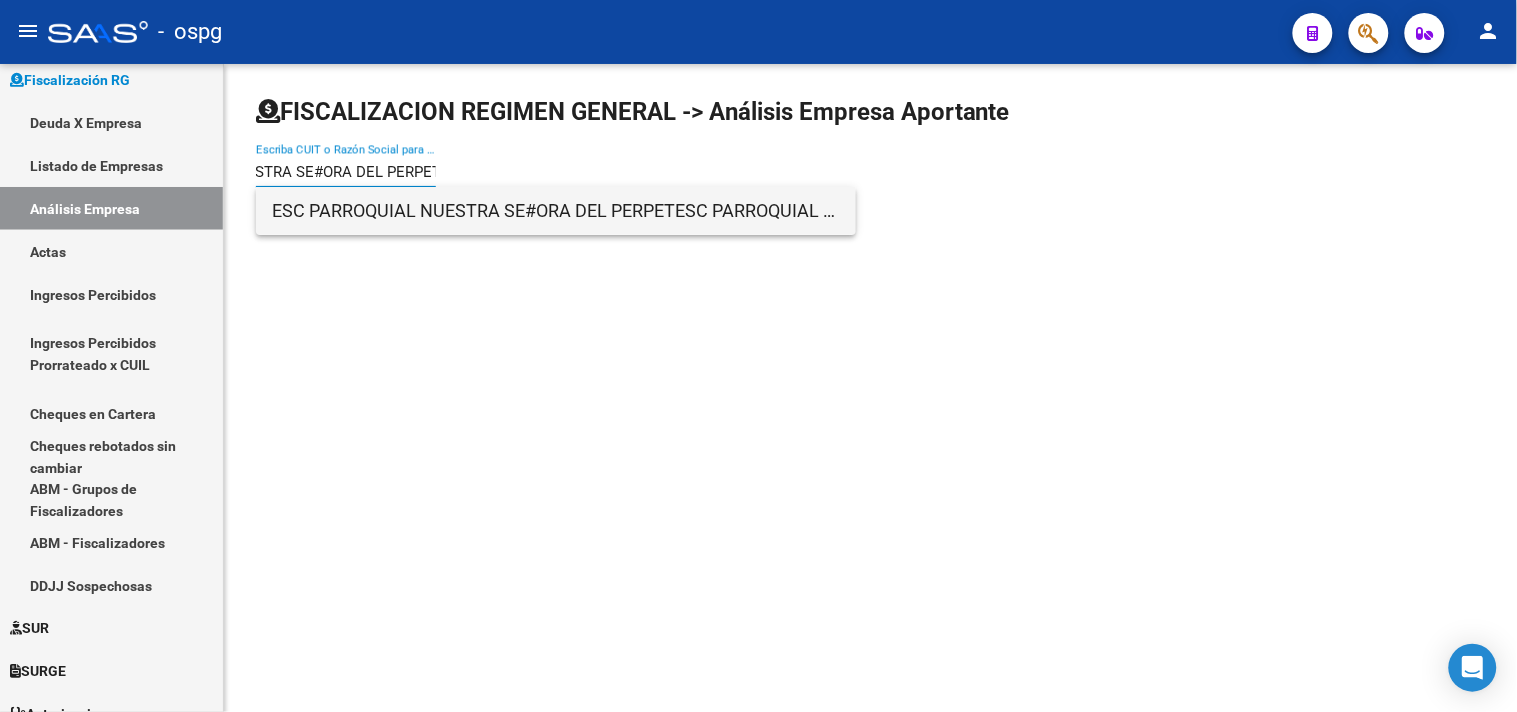 type on "ESC PARROQUIAL NUESTRA SE#ORA DEL PERPETESC PARROQUIAL NUESTRA SE#ORA DEL PERPET" 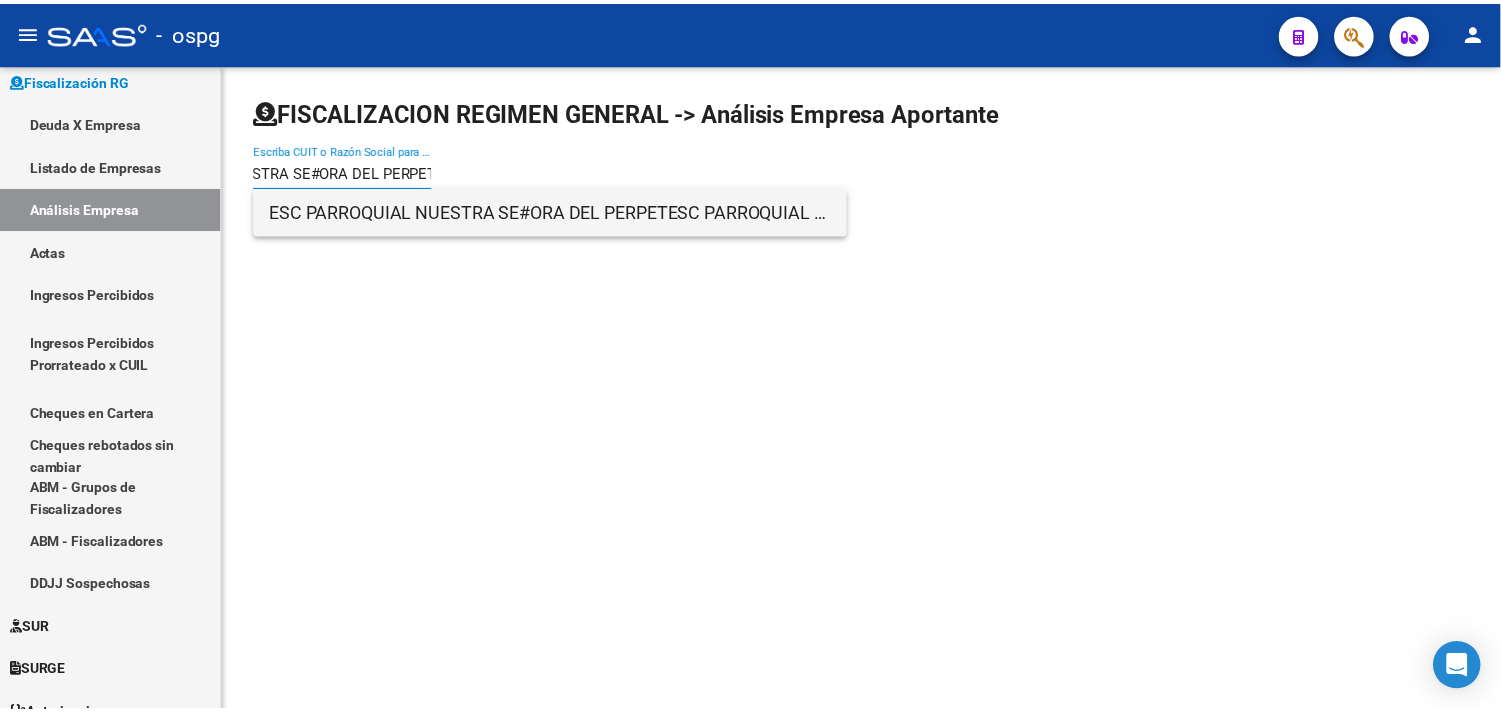 scroll, scrollTop: 0, scrollLeft: 0, axis: both 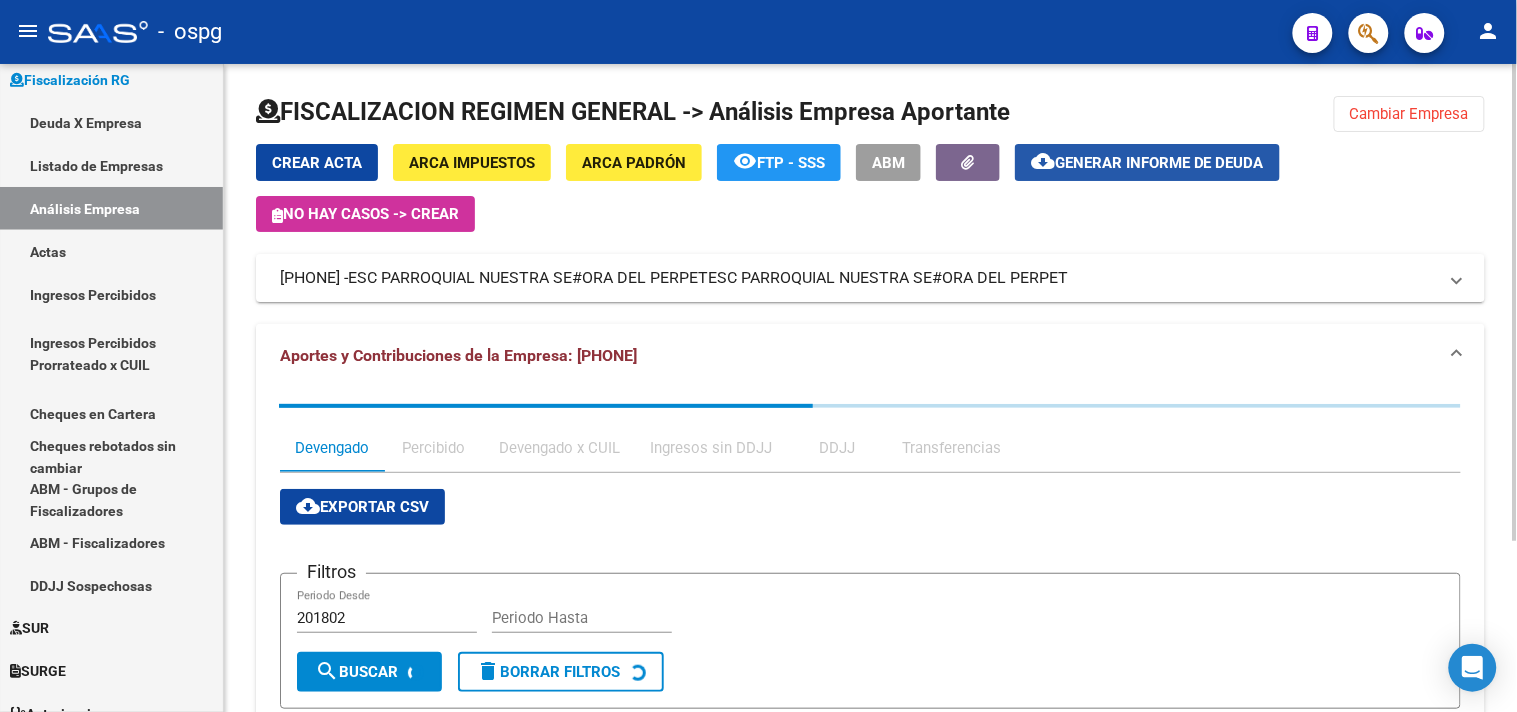 click on "Generar informe de deuda" 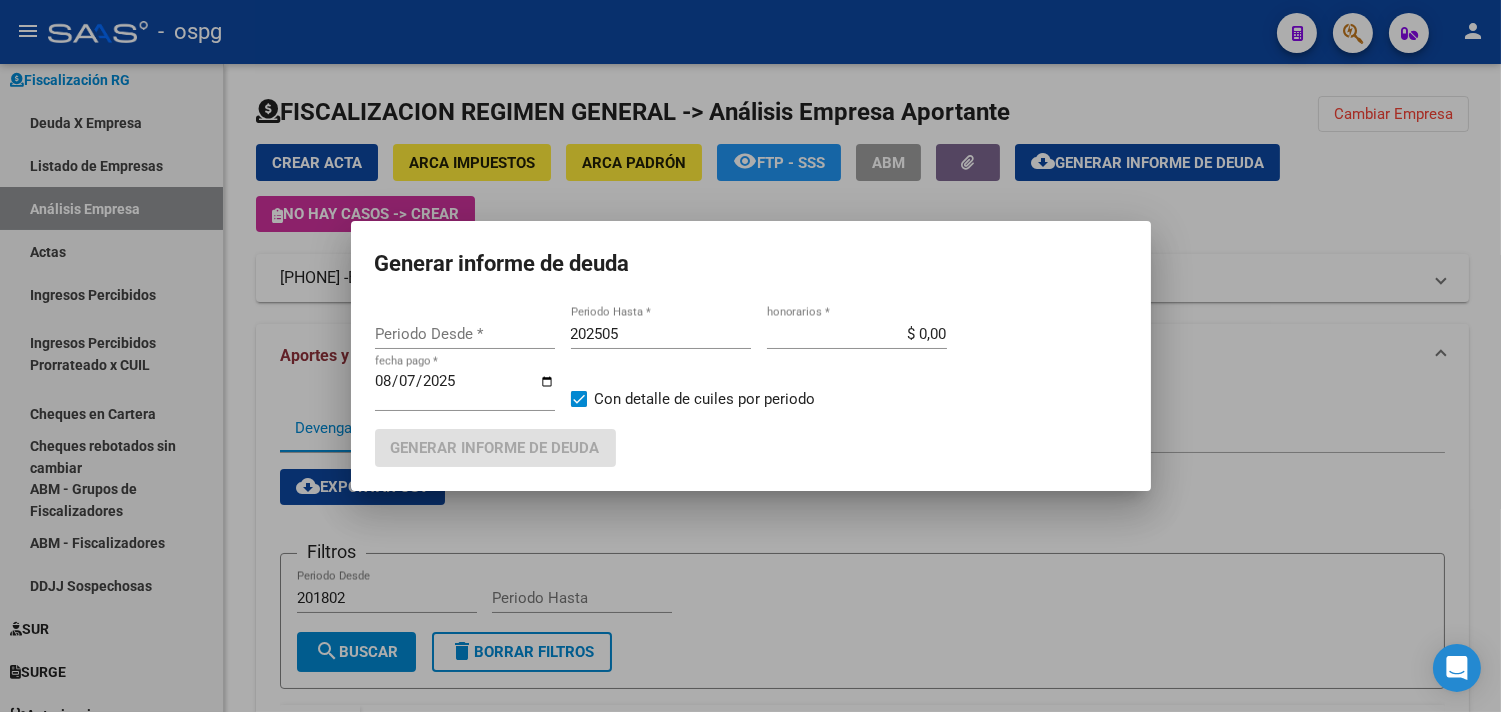 type on "201802" 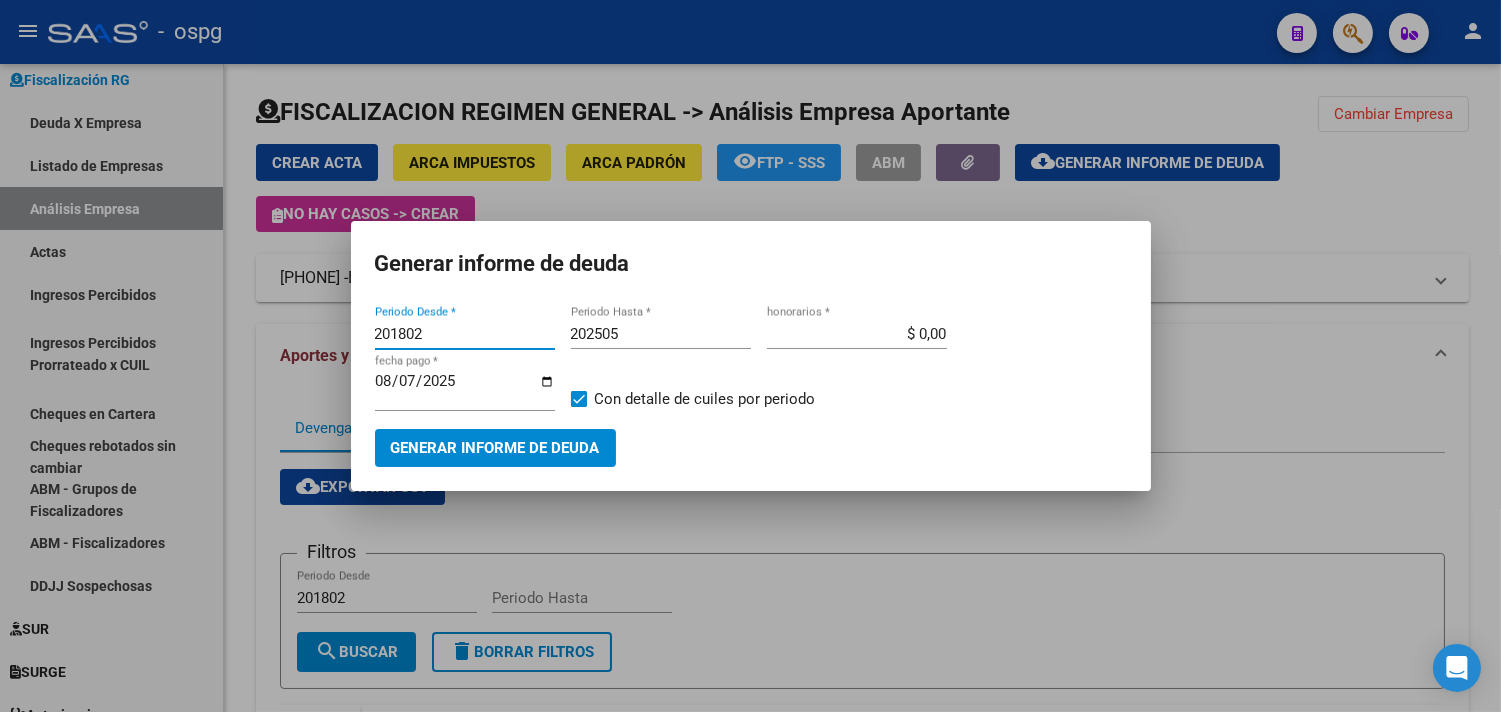 click on "Generar informe de deuda" at bounding box center [495, 449] 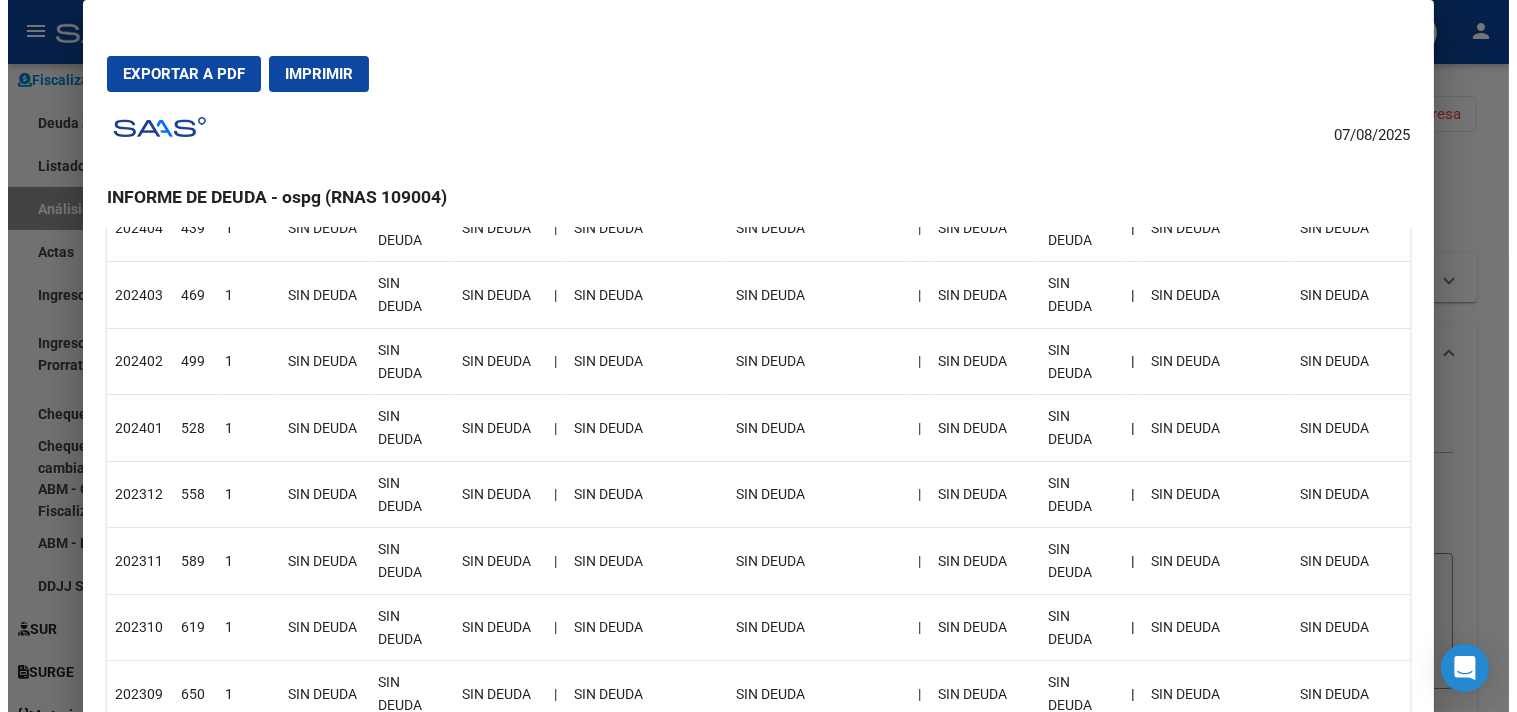 scroll, scrollTop: 1376, scrollLeft: 0, axis: vertical 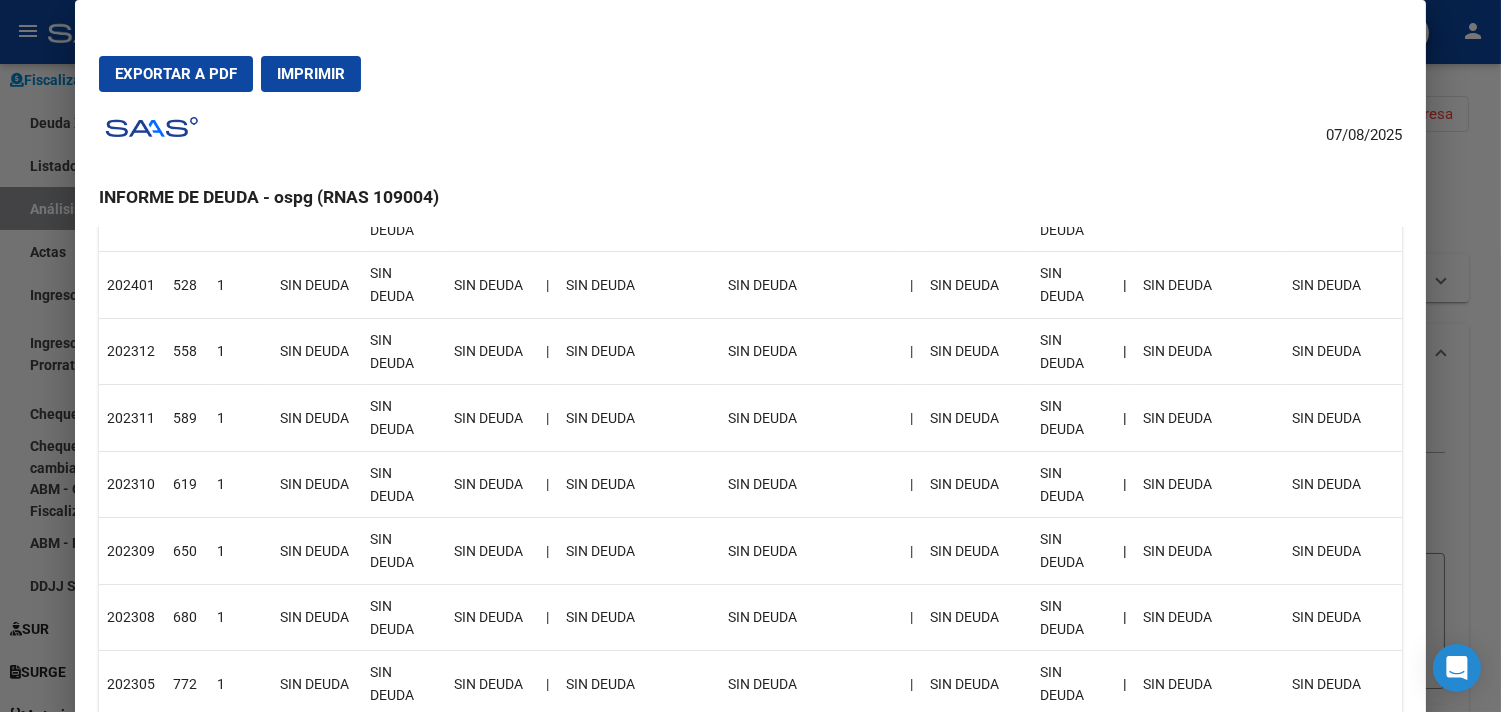click at bounding box center (750, 356) 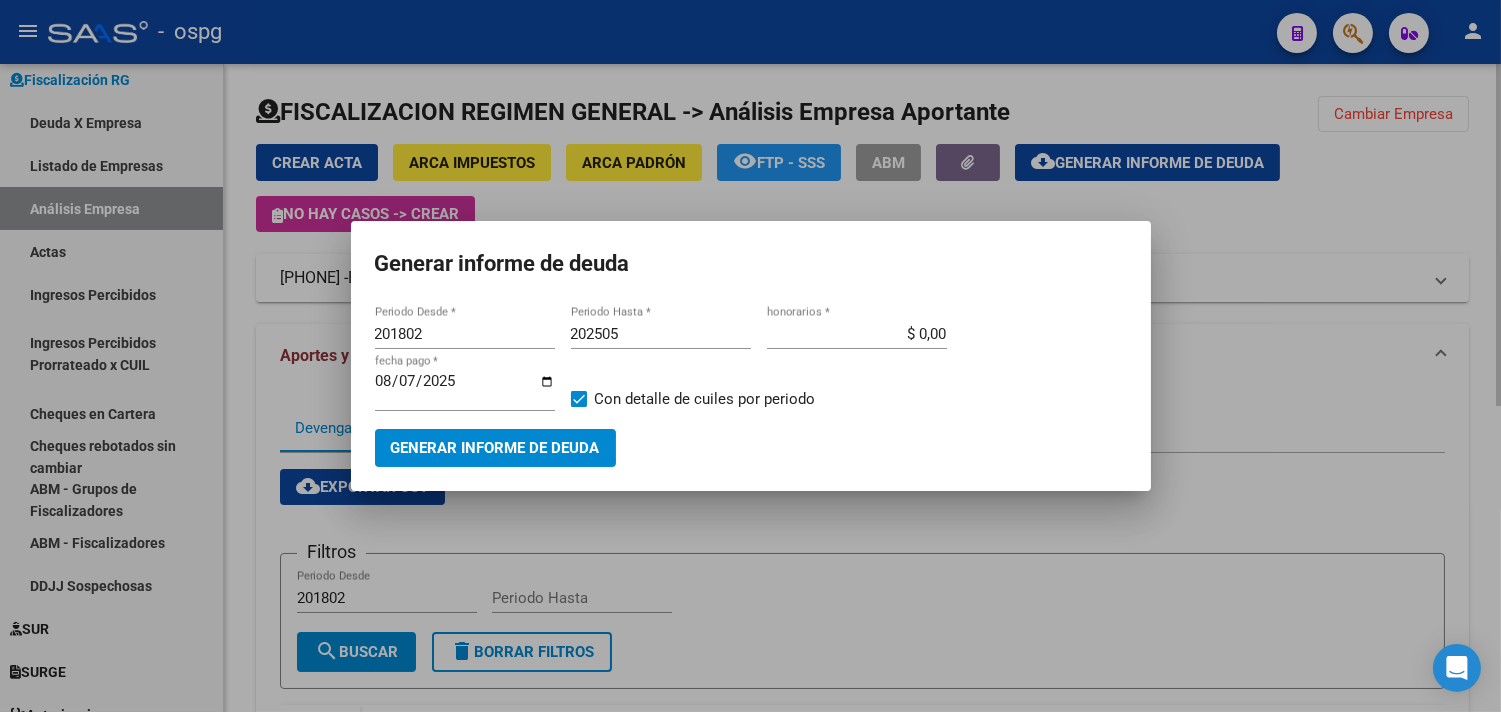 click at bounding box center [750, 356] 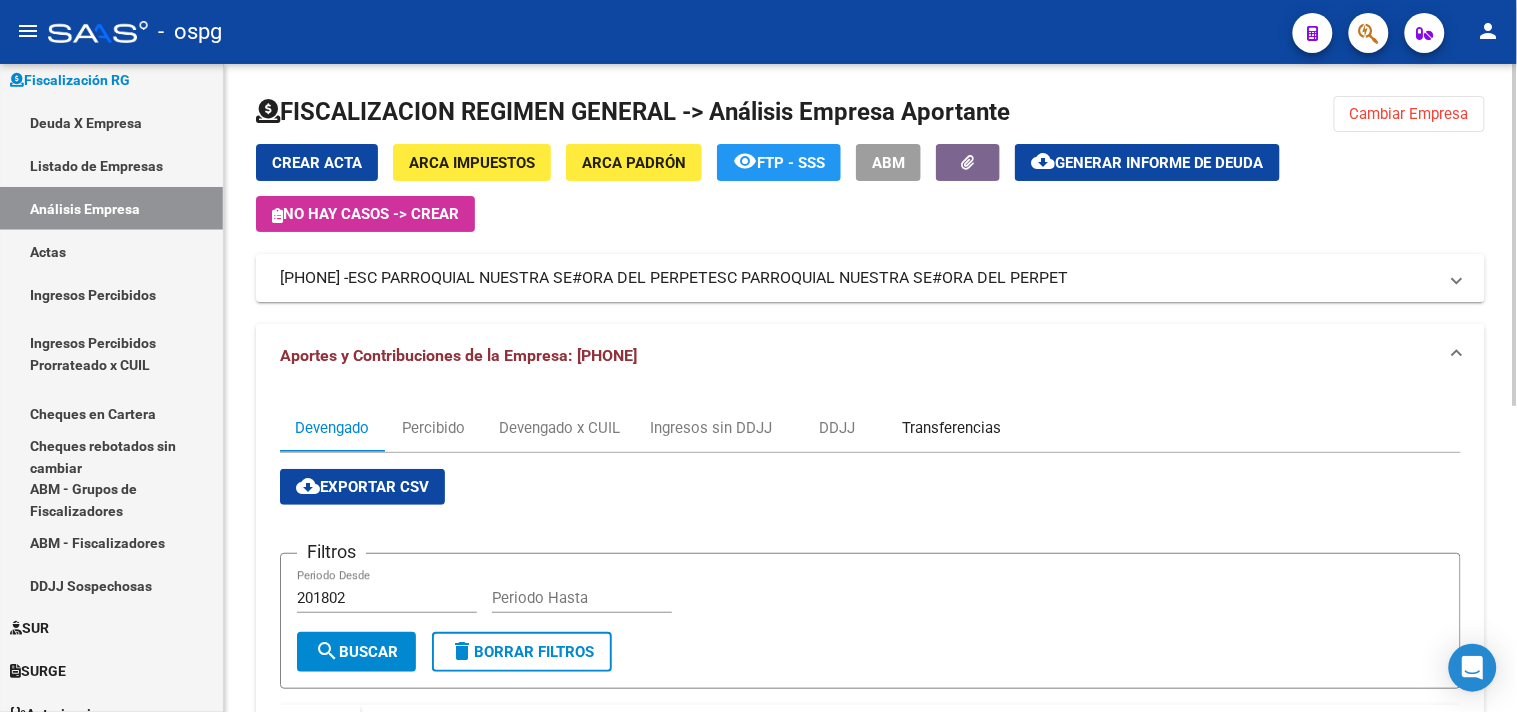 click on "Transferencias" at bounding box center [951, 428] 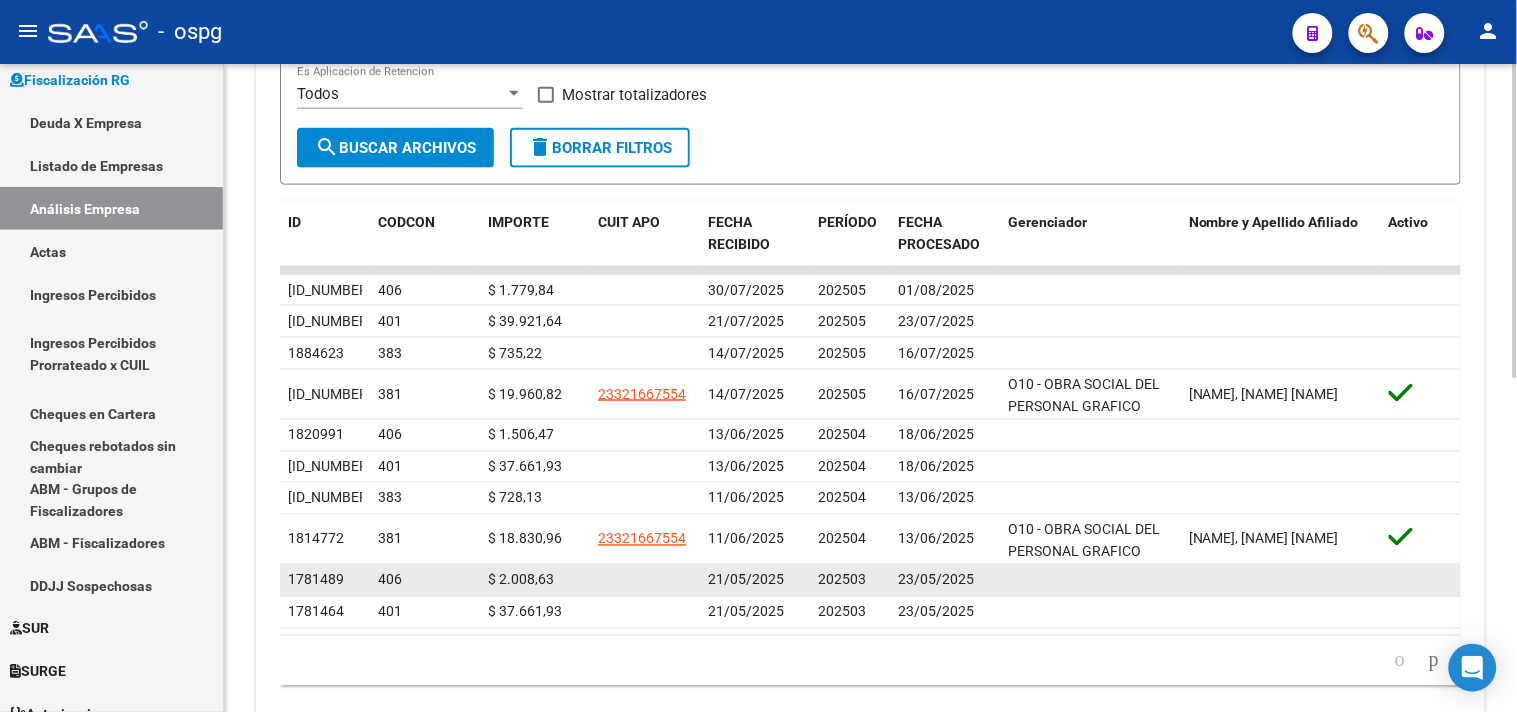 scroll, scrollTop: 666, scrollLeft: 0, axis: vertical 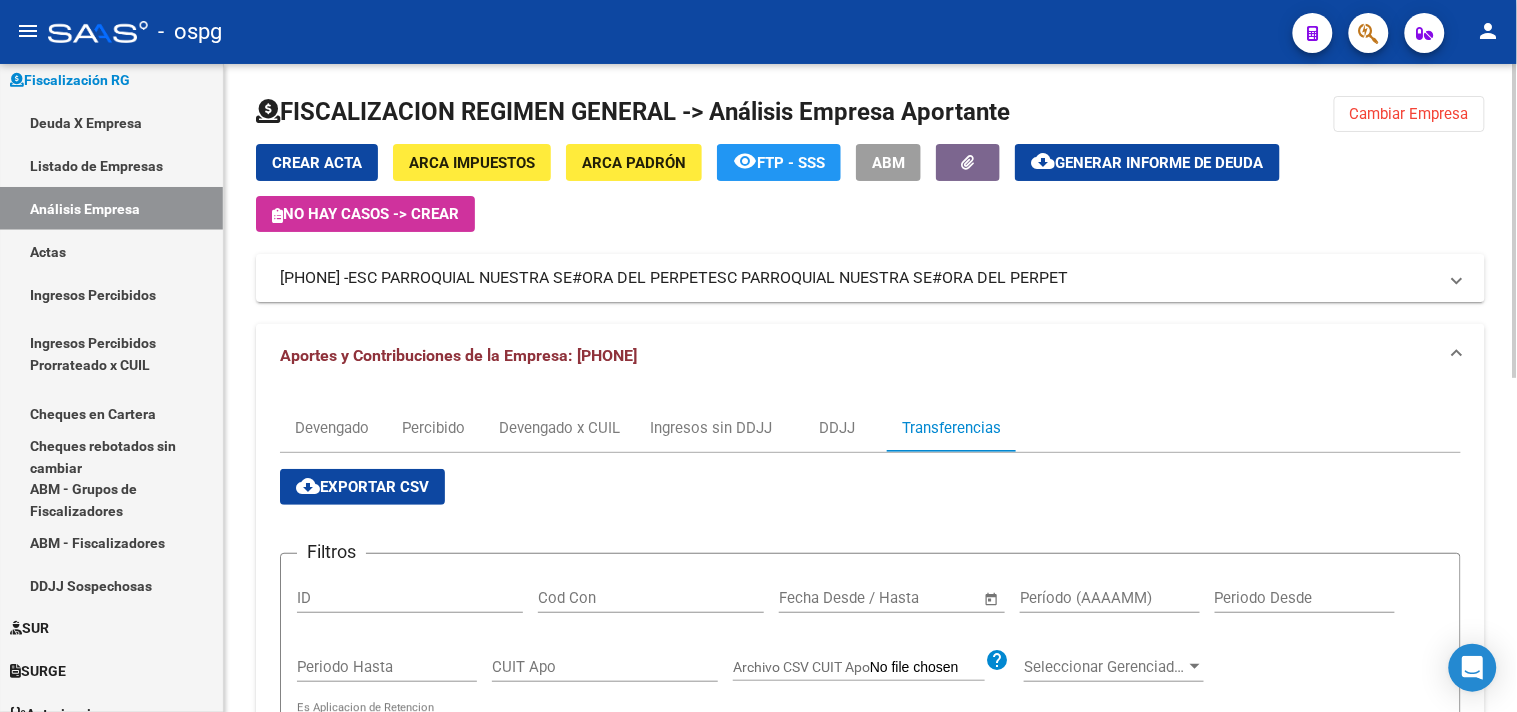 click on "Cambiar Empresa" 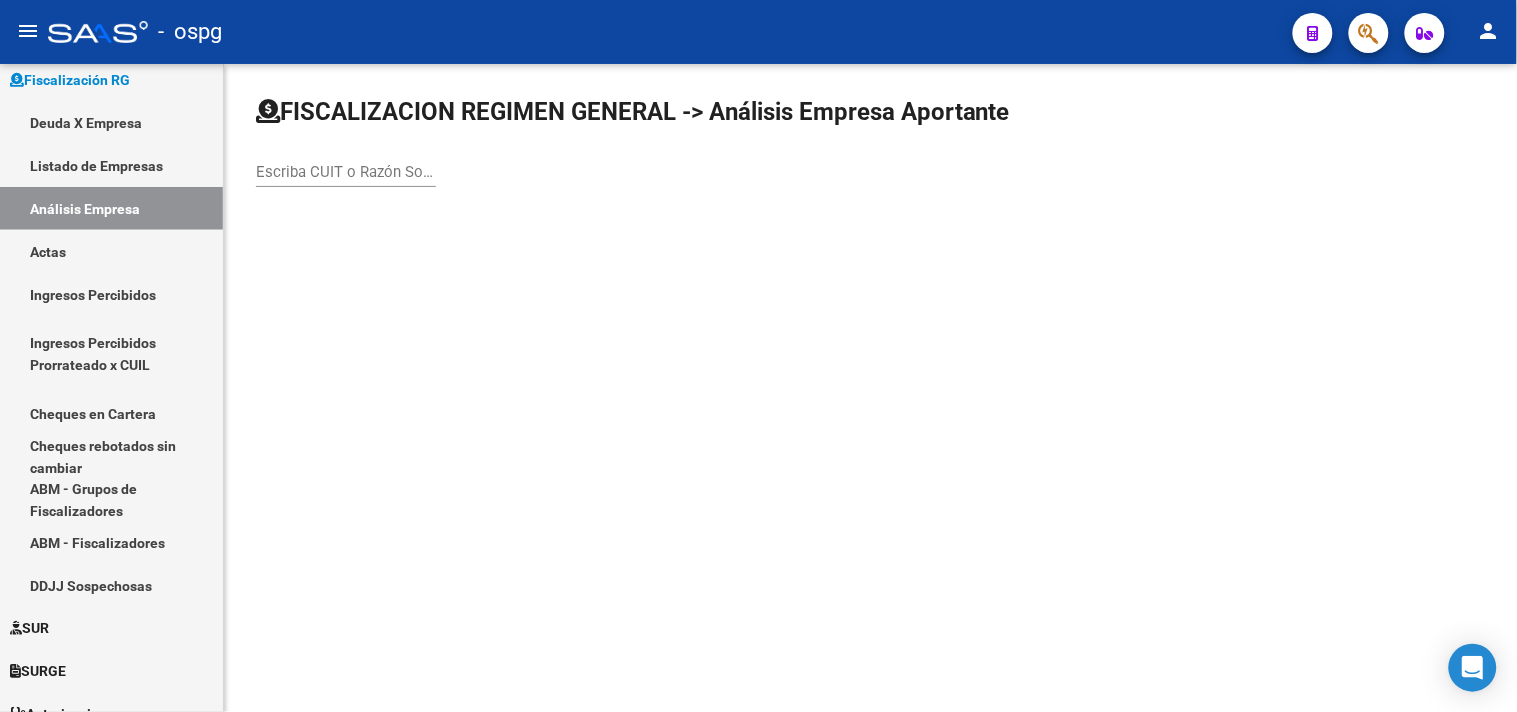 click on "Escriba CUIT o Razón Social para buscar" at bounding box center (346, 172) 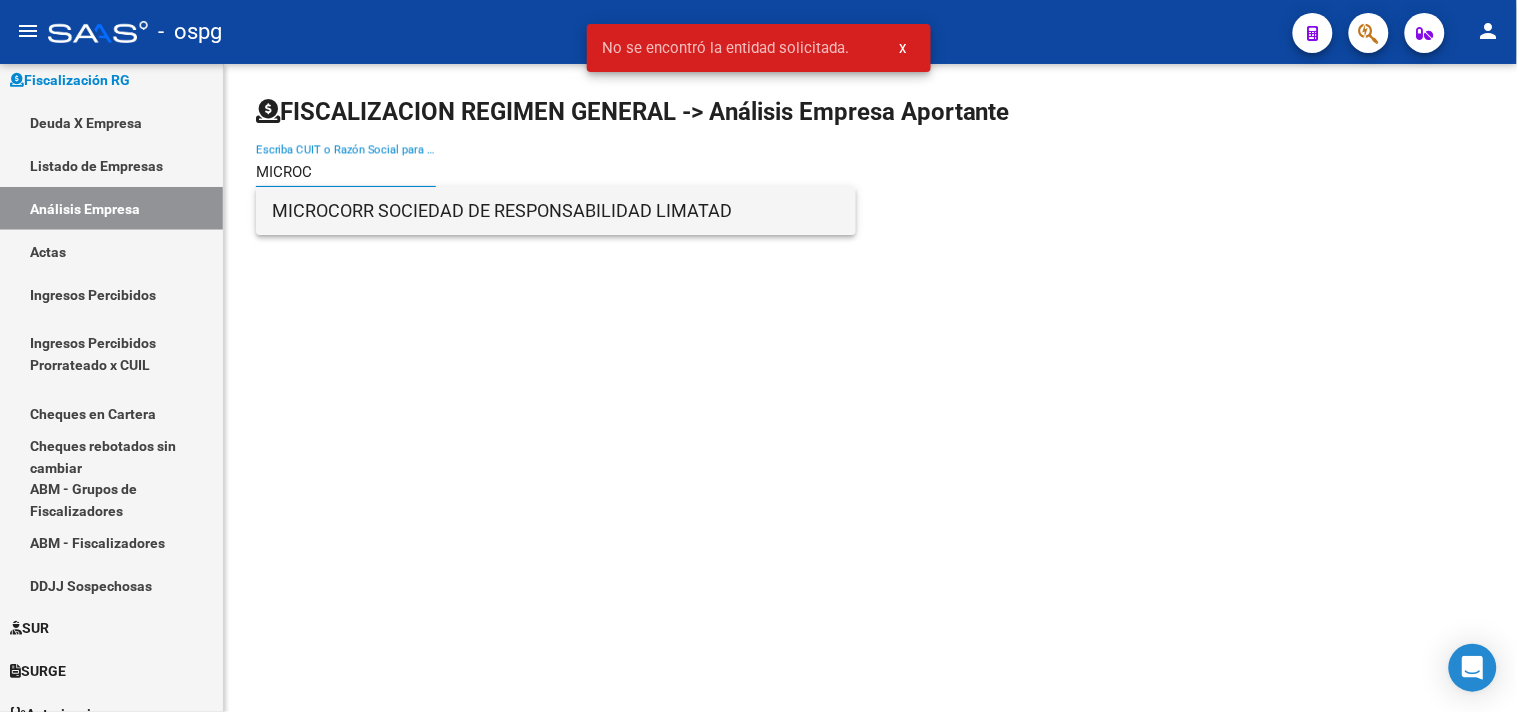 type on "MICROC" 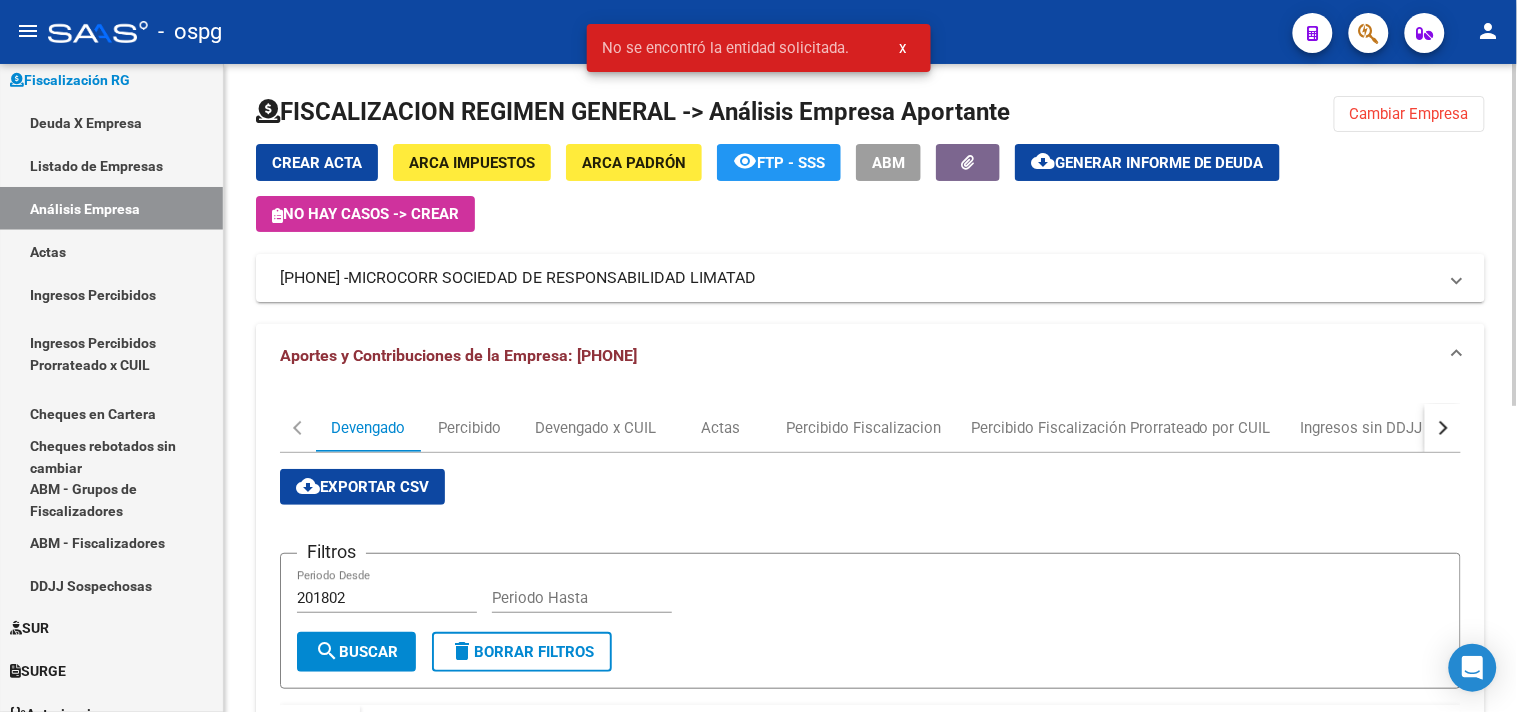 click on "Generar informe de deuda" 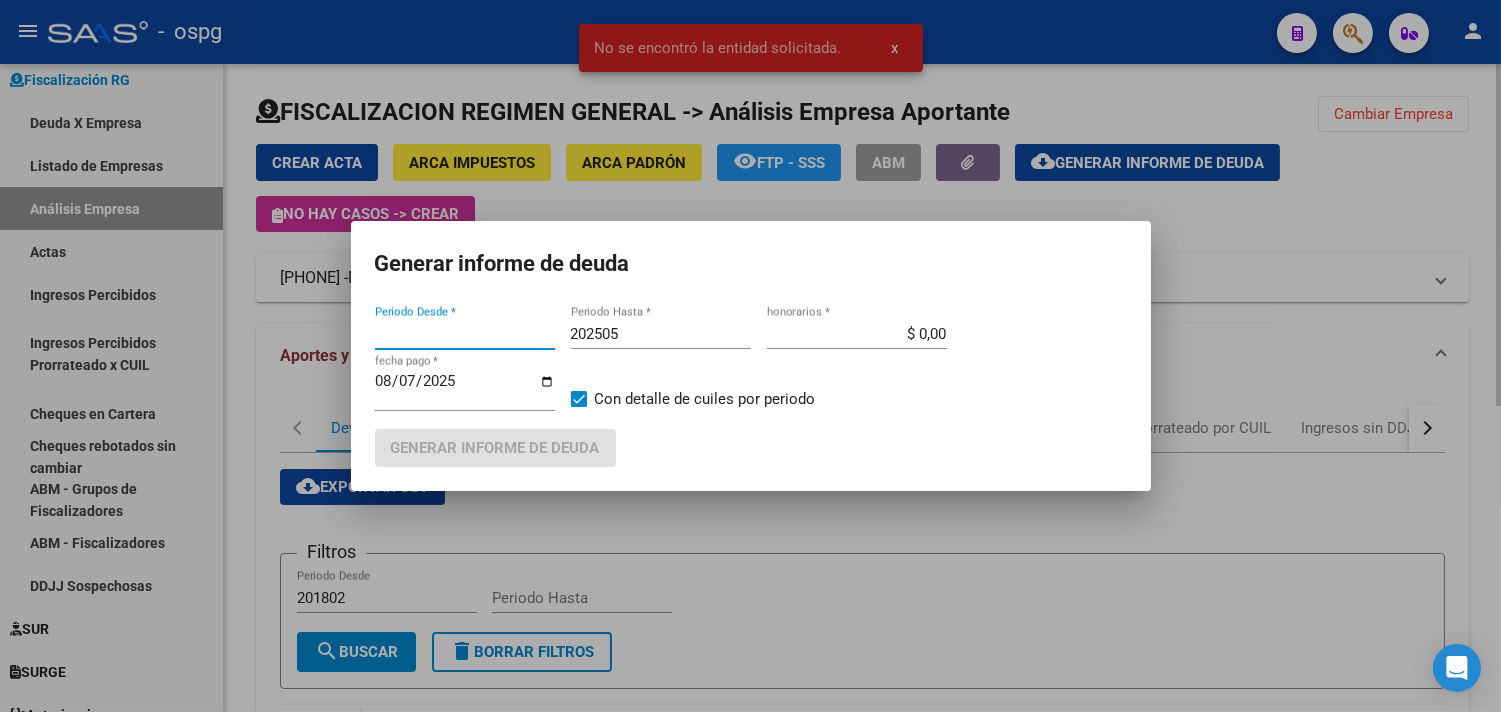 type on "202504" 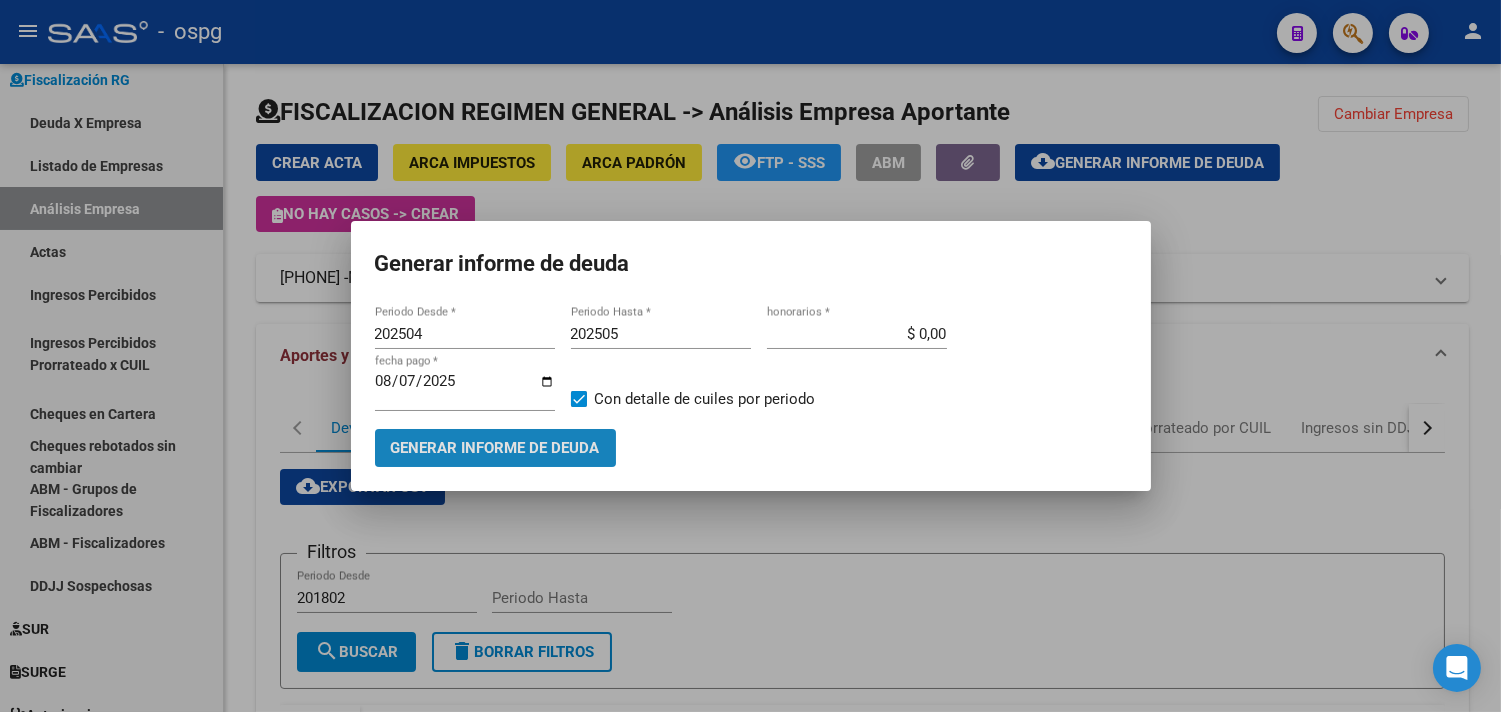 click on "Generar informe de deuda" at bounding box center (495, 449) 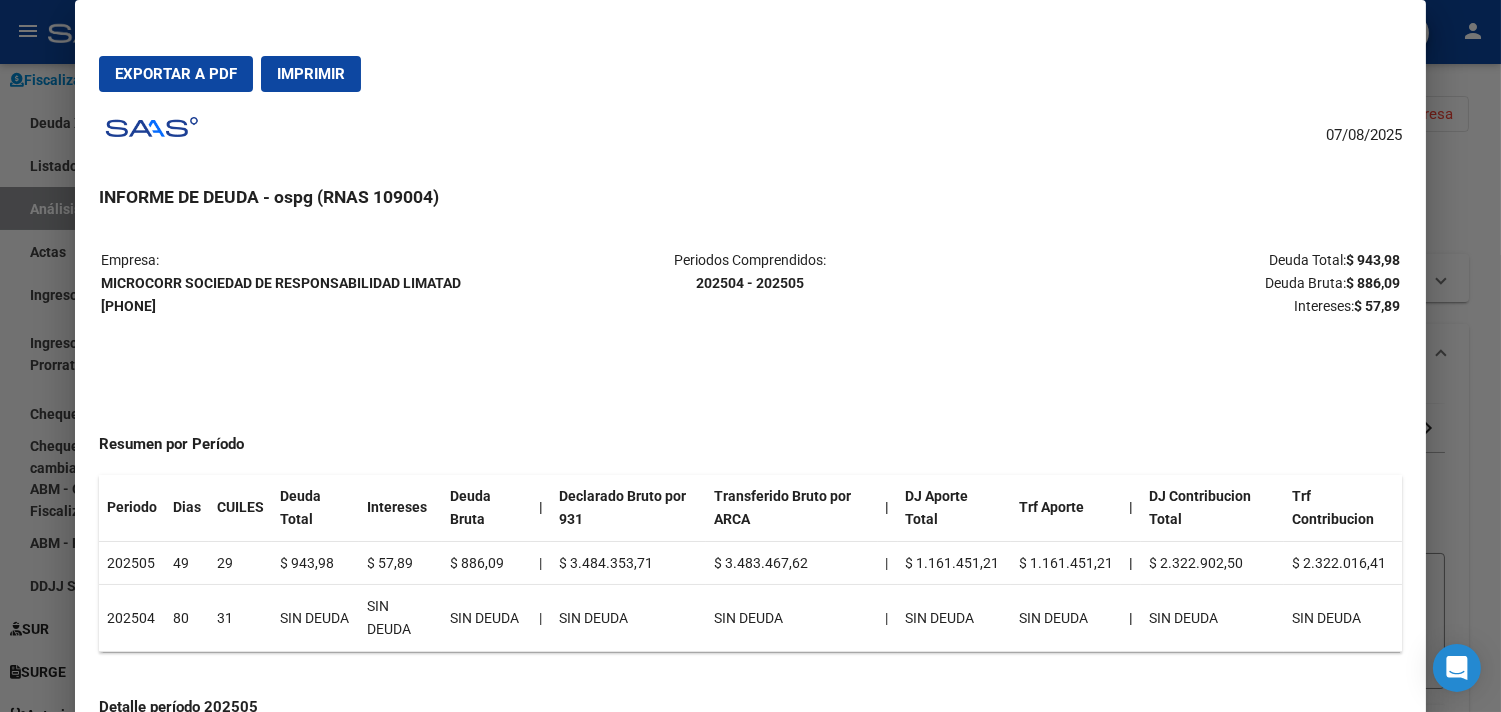 click at bounding box center (750, 356) 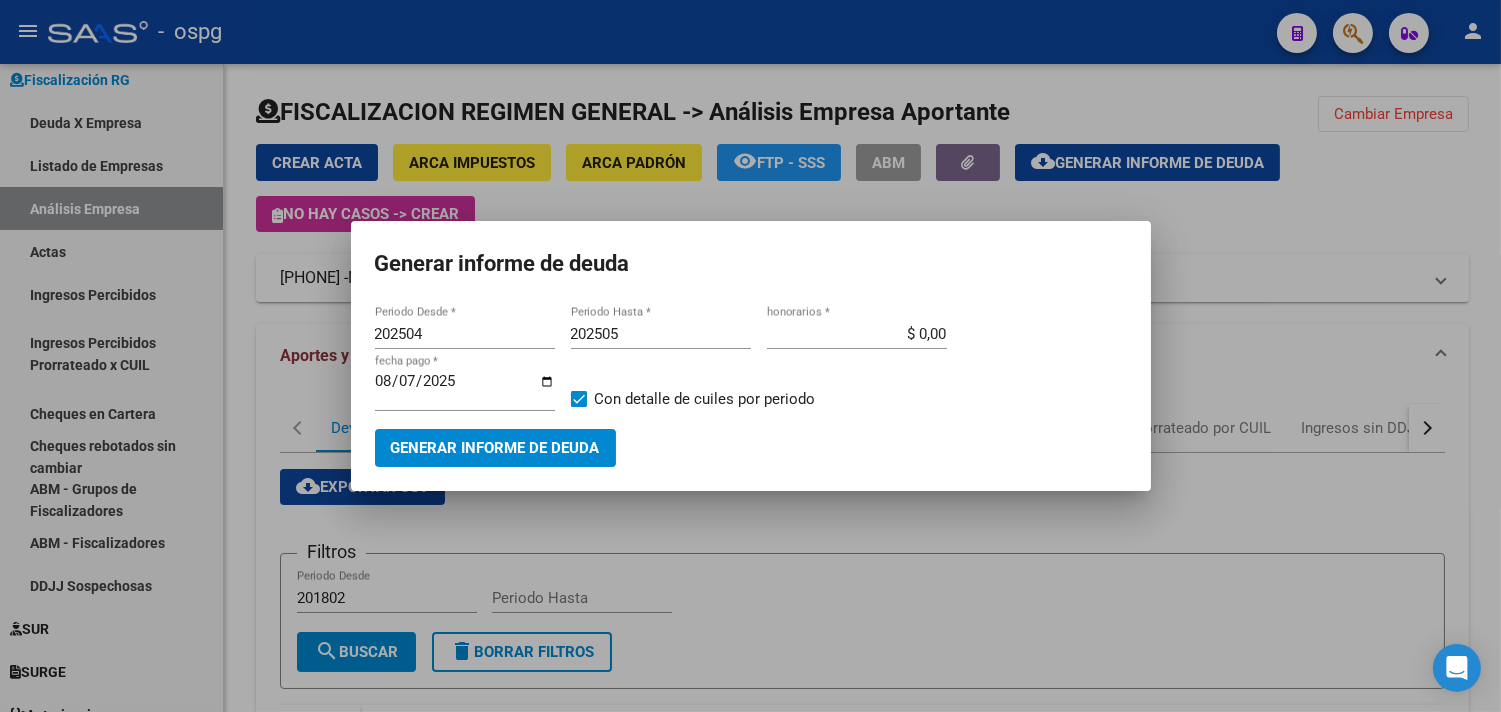 click at bounding box center (750, 356) 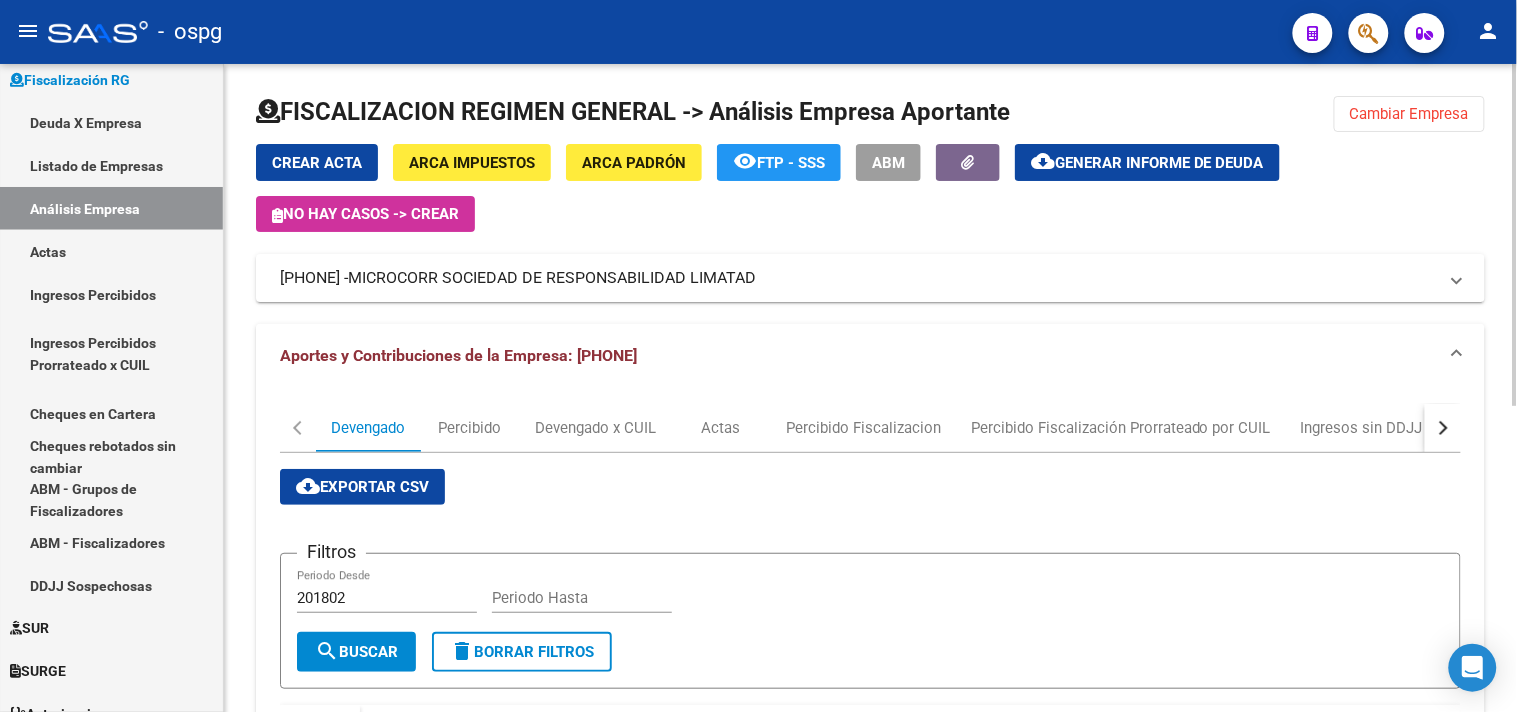 drag, startPoint x: 1348, startPoint y: 117, endPoint x: 1282, endPoint y: 111, distance: 66.27216 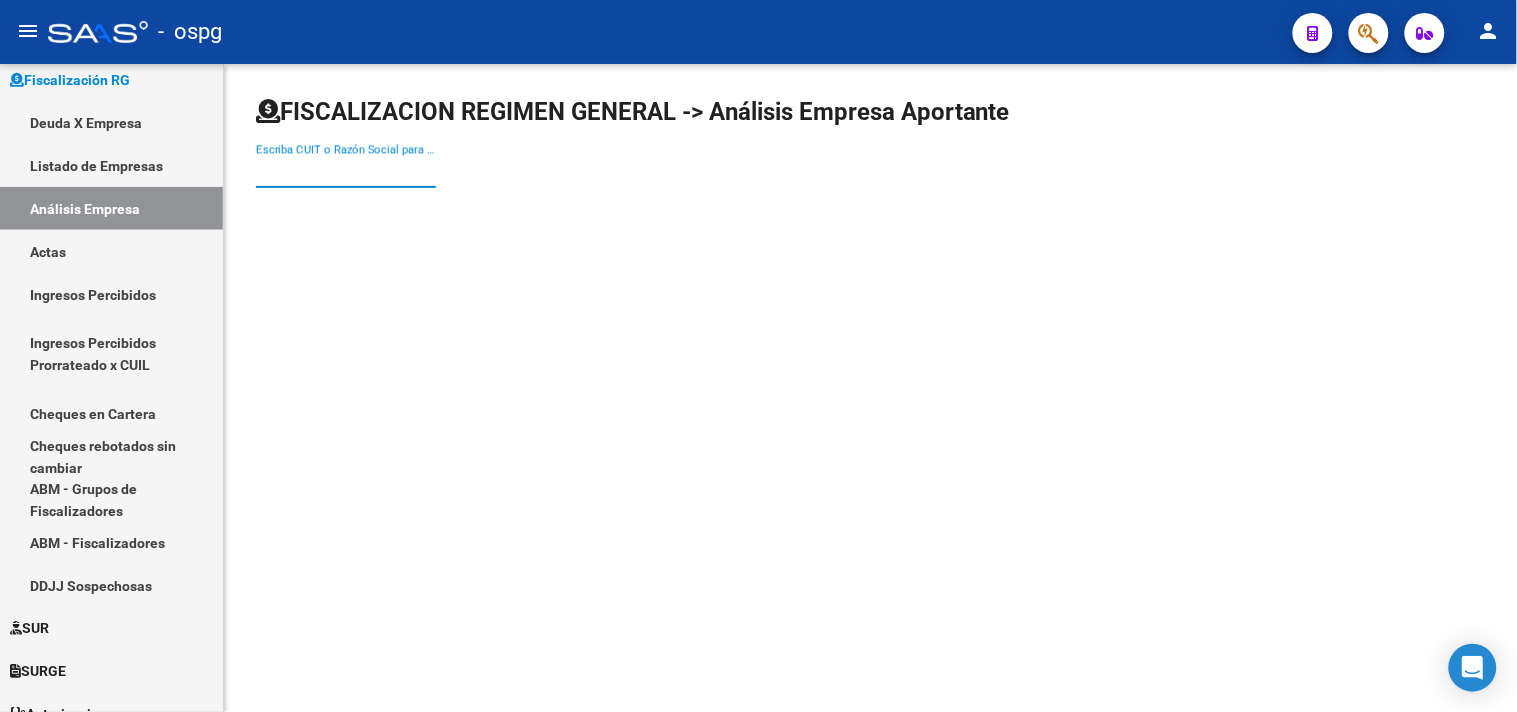drag, startPoint x: 434, startPoint y: 168, endPoint x: 464, endPoint y: 167, distance: 30.016663 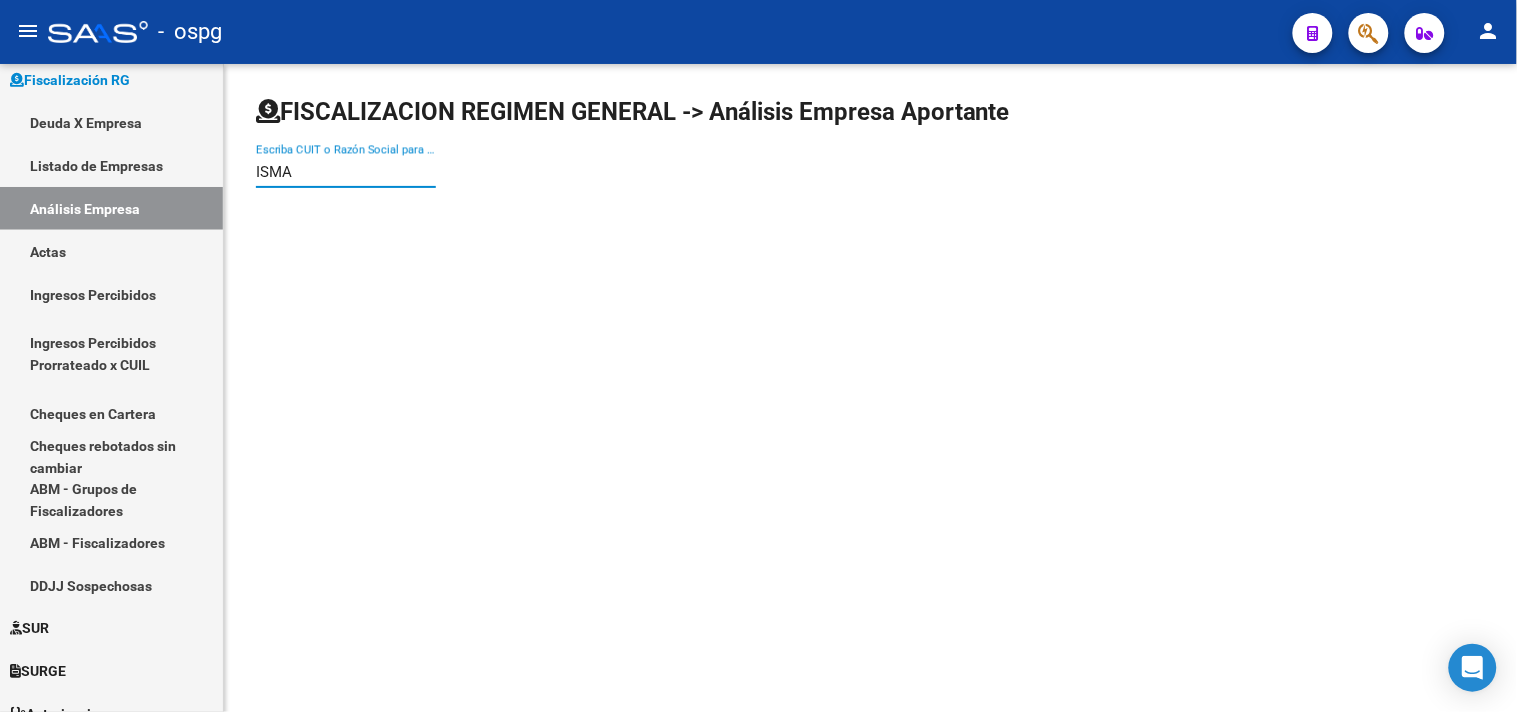 type on "ISMA" 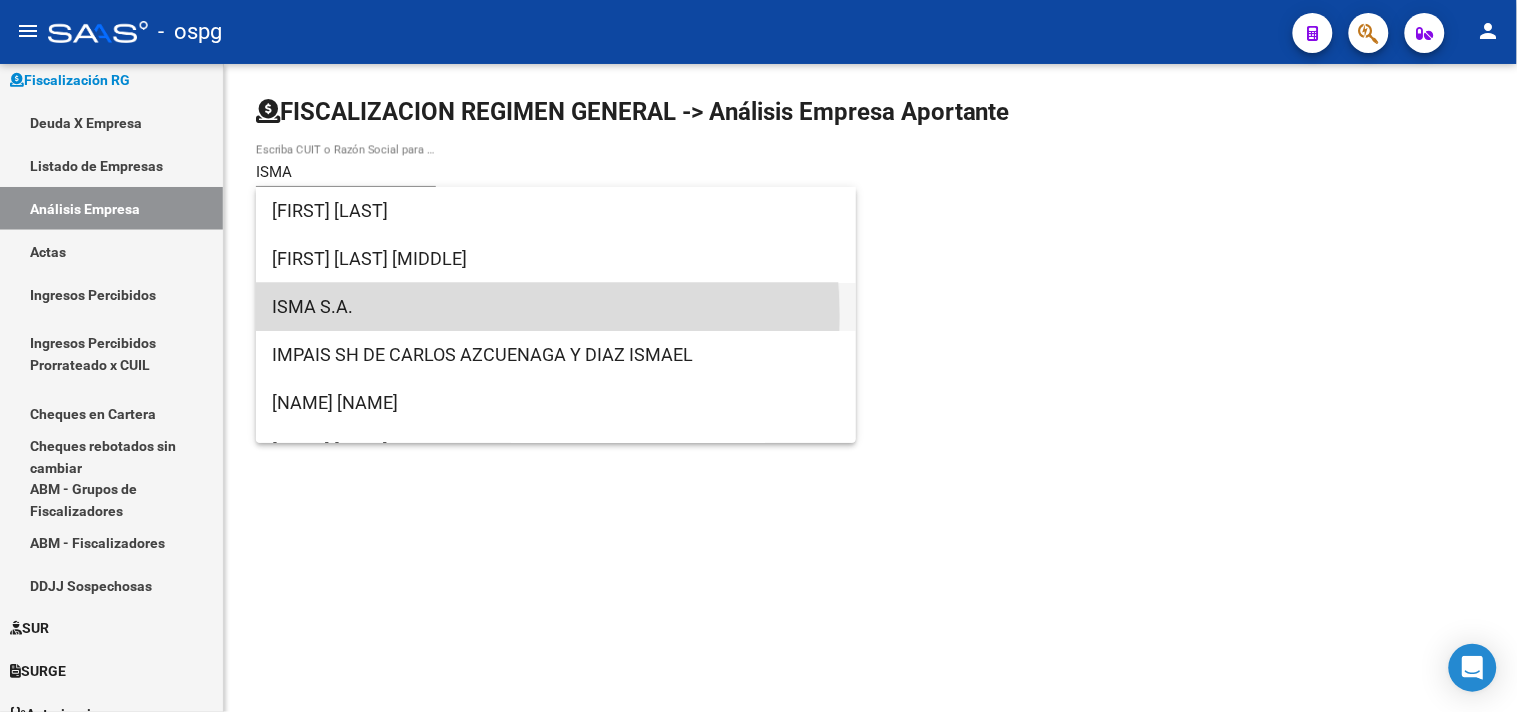 click on "ISMA S.A." at bounding box center (556, 307) 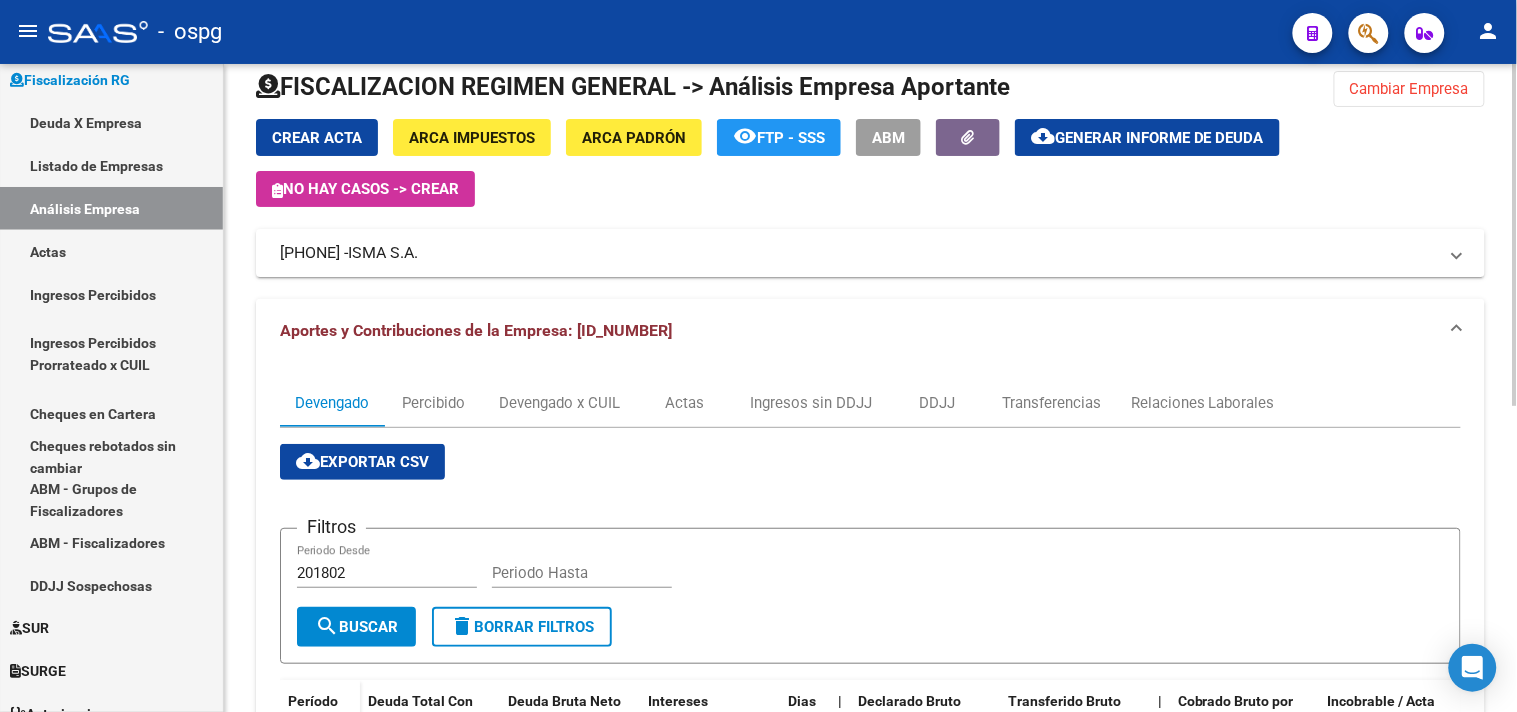 scroll, scrollTop: 0, scrollLeft: 0, axis: both 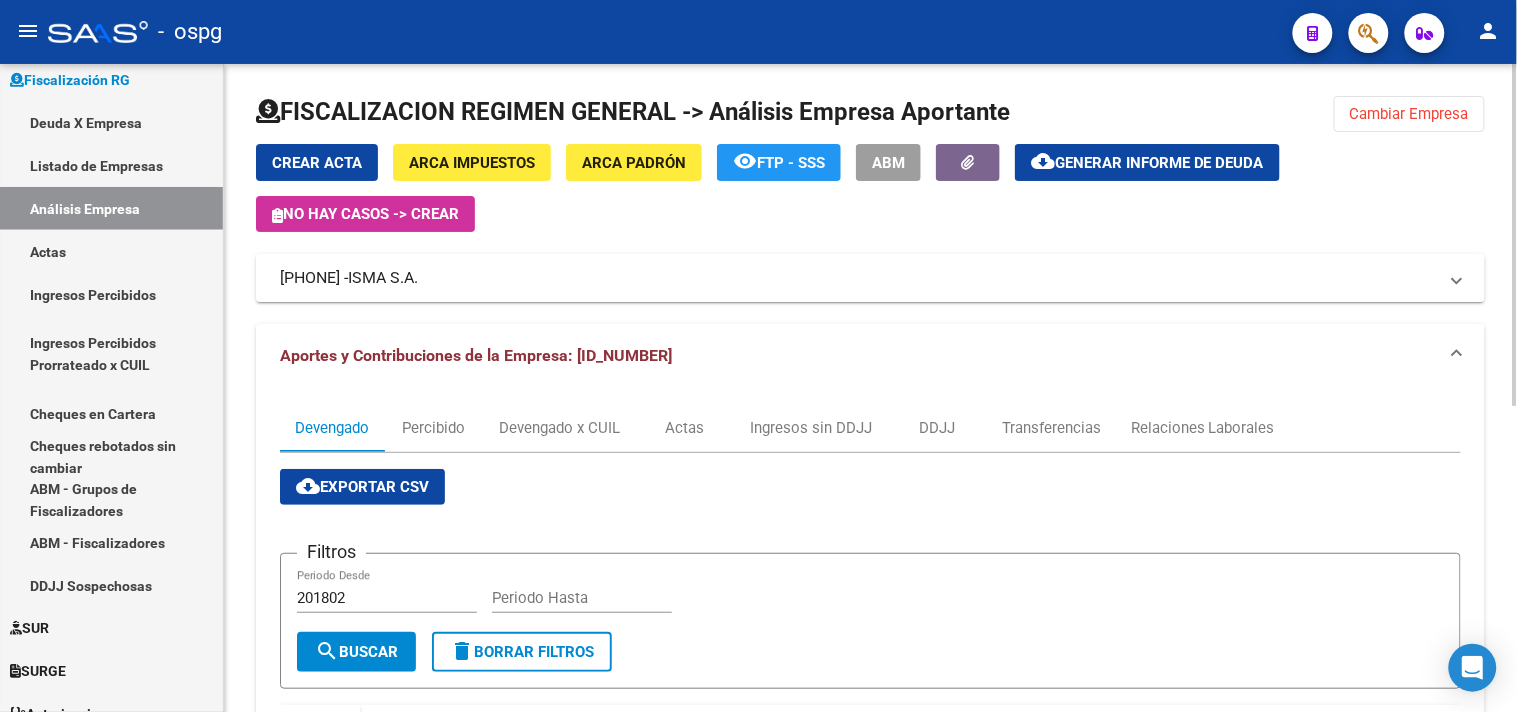 drag, startPoint x: 1412, startPoint y: 110, endPoint x: 1356, endPoint y: 120, distance: 56.88585 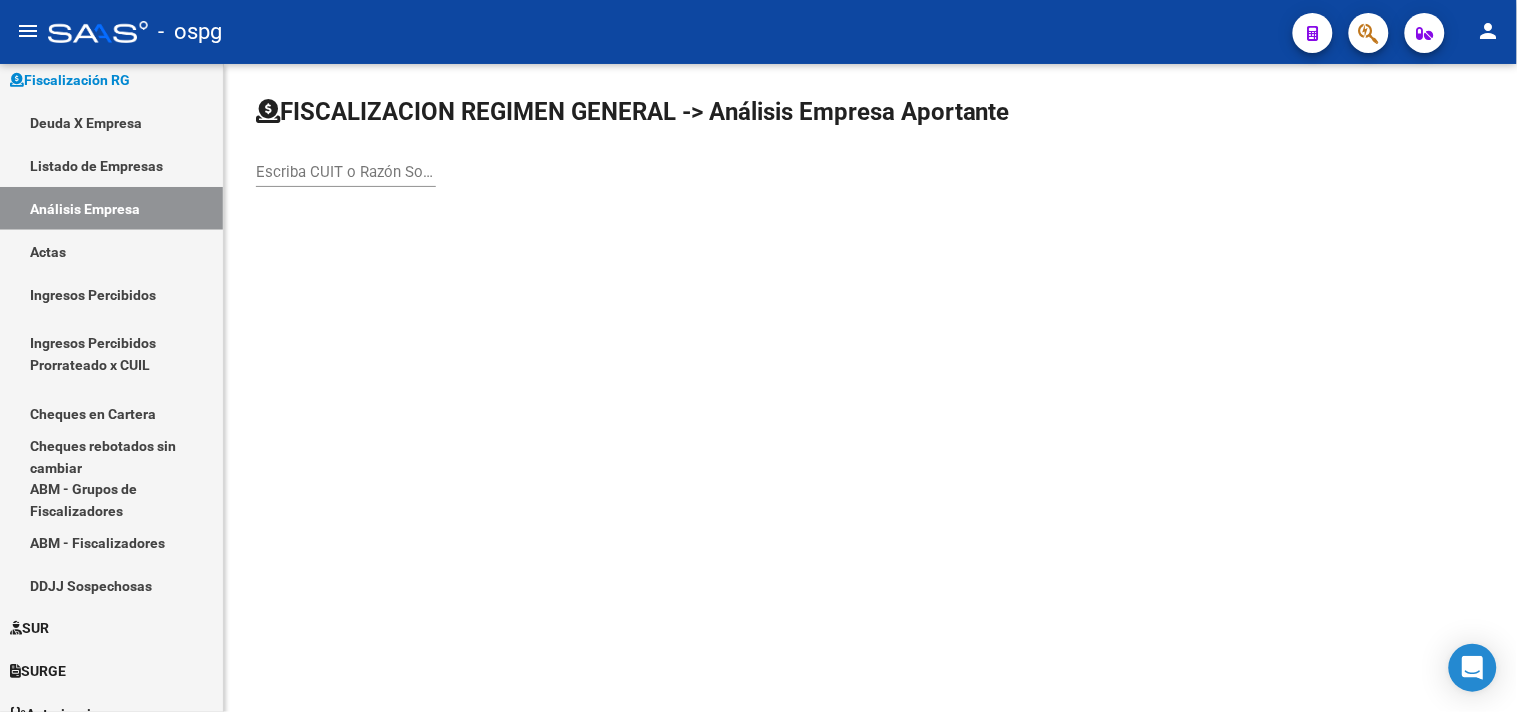 click on "Escriba CUIT o Razón Social para buscar" 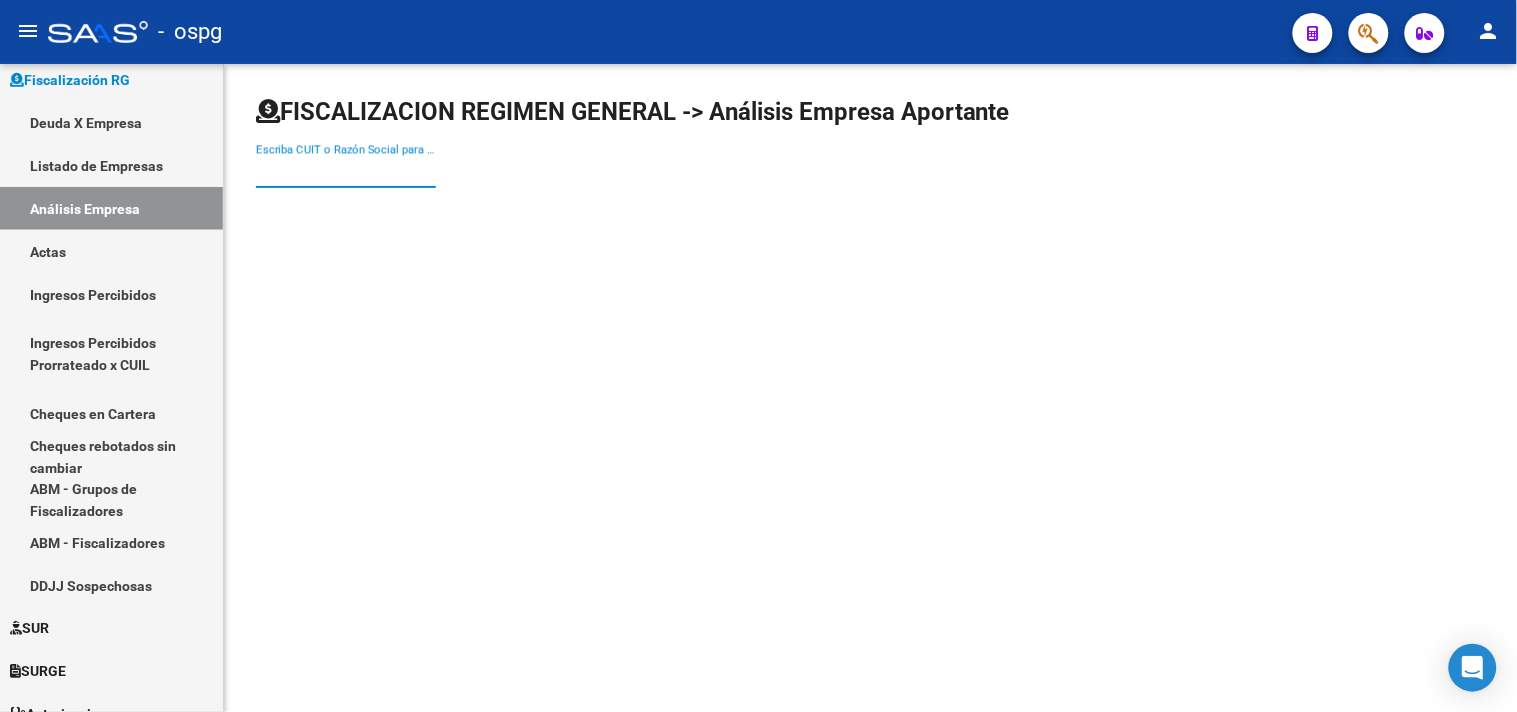 paste on "[ID_NUMBER]" 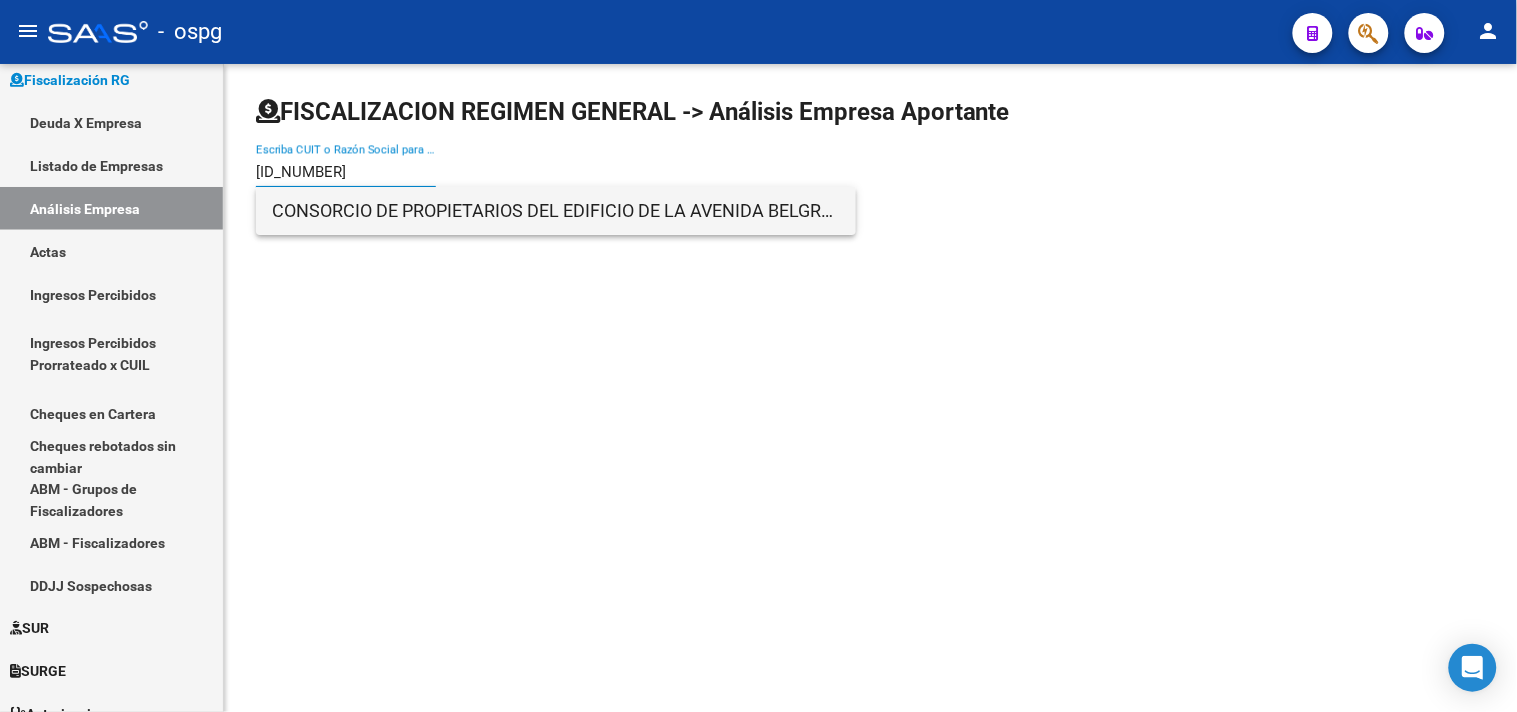 type on "[ID_NUMBER]" 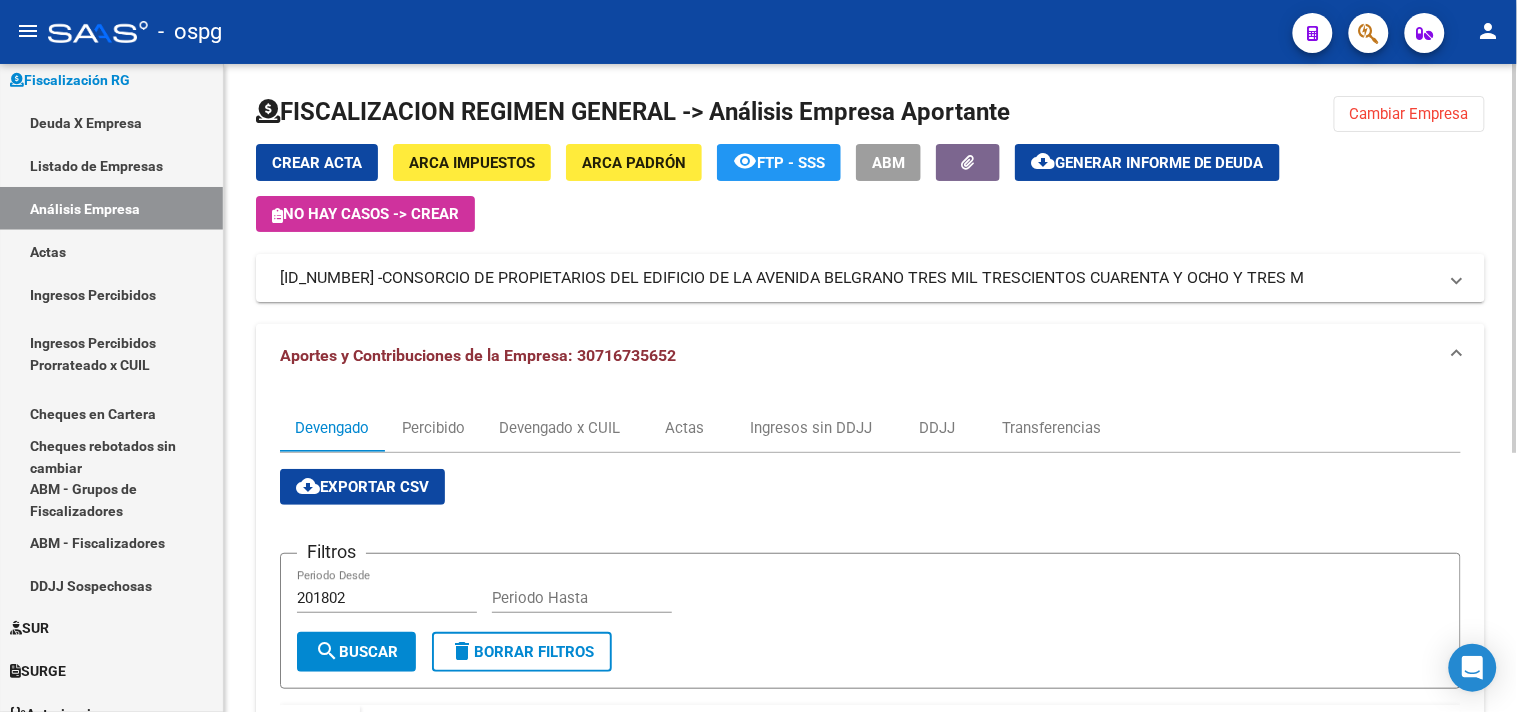 click on "Generar informe de deuda" 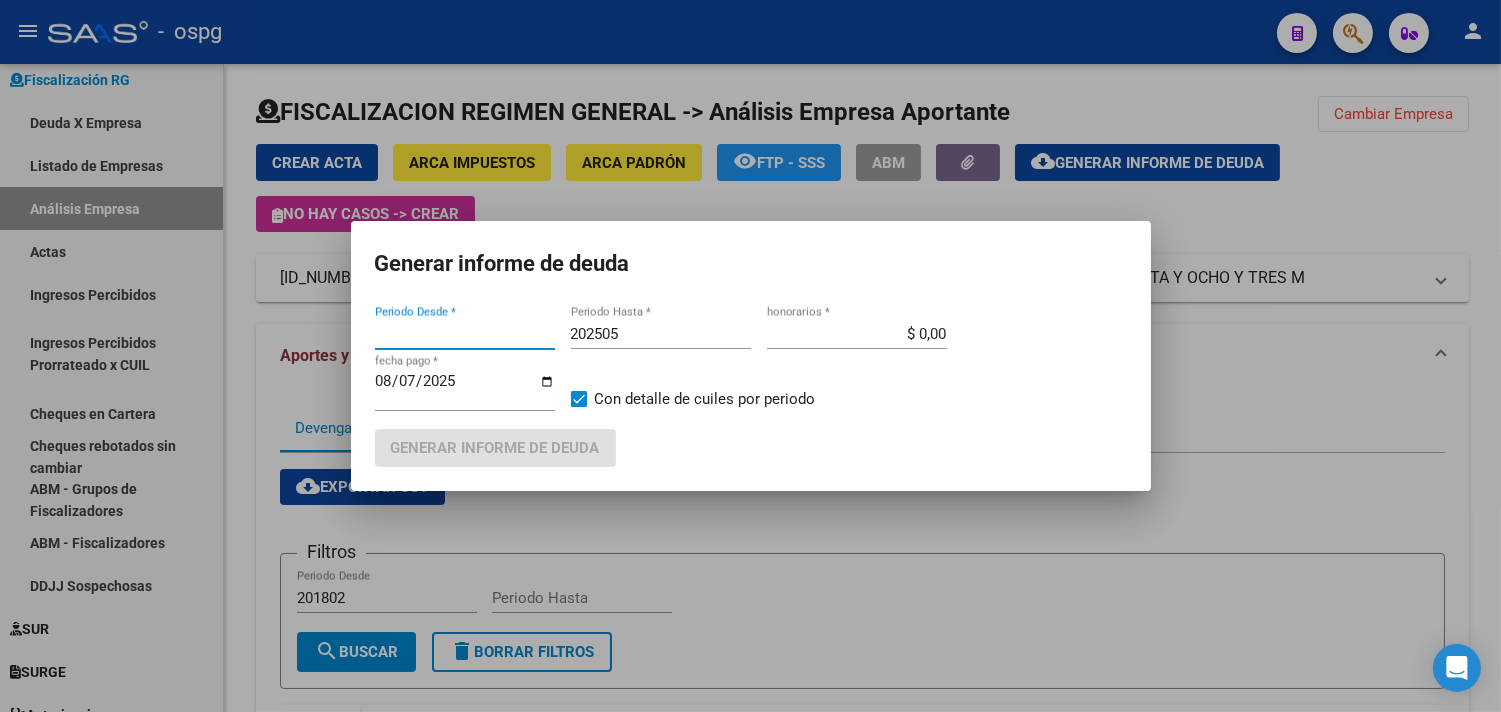 type on "201802" 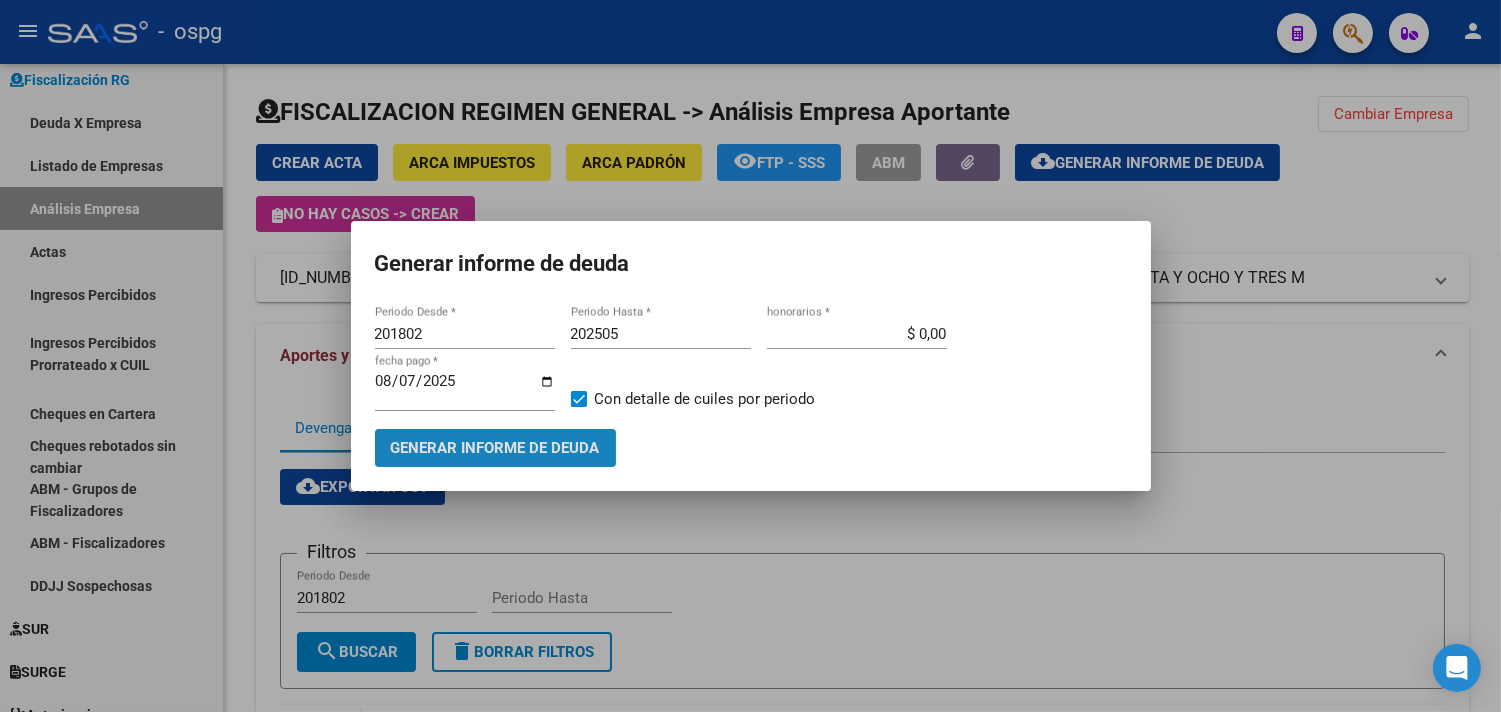 click on "Generar informe de deuda" at bounding box center [495, 447] 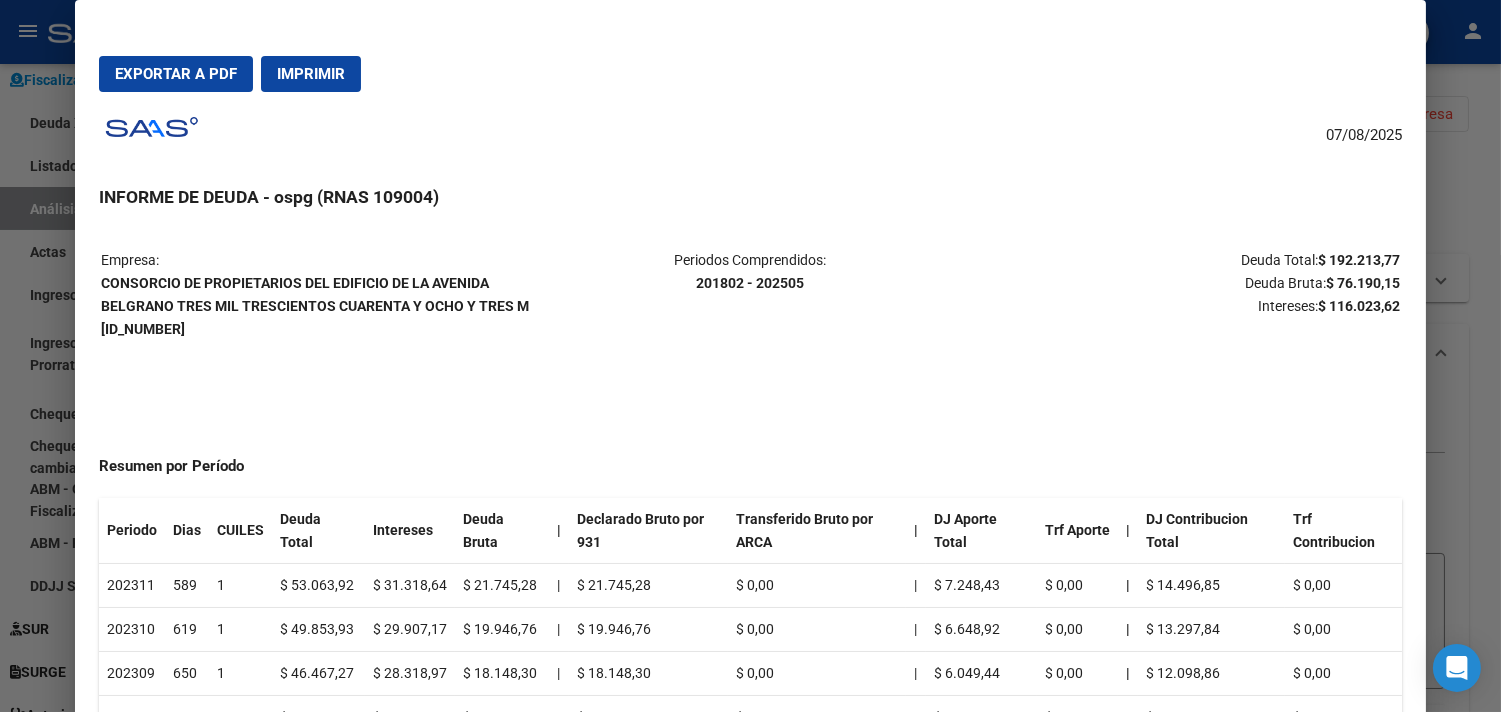 click at bounding box center [750, 356] 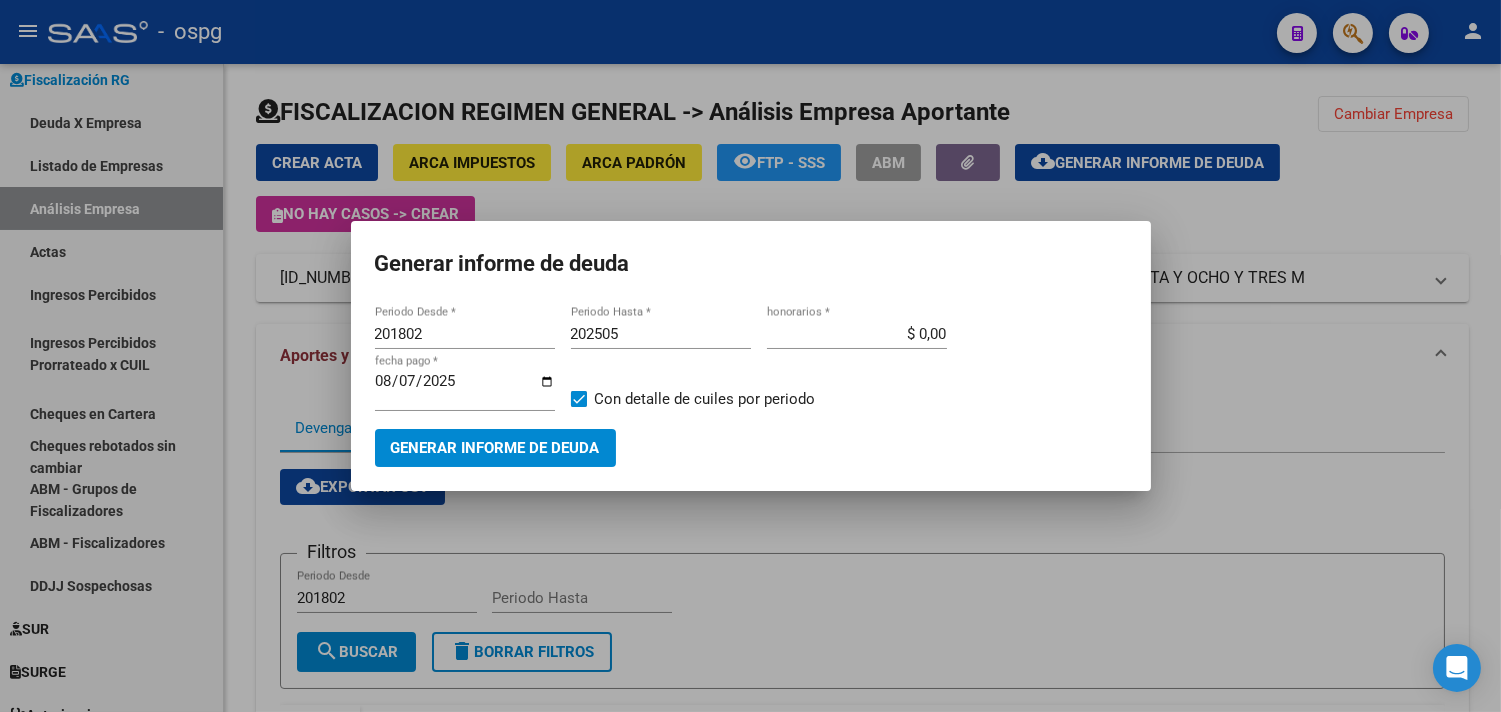click at bounding box center [750, 356] 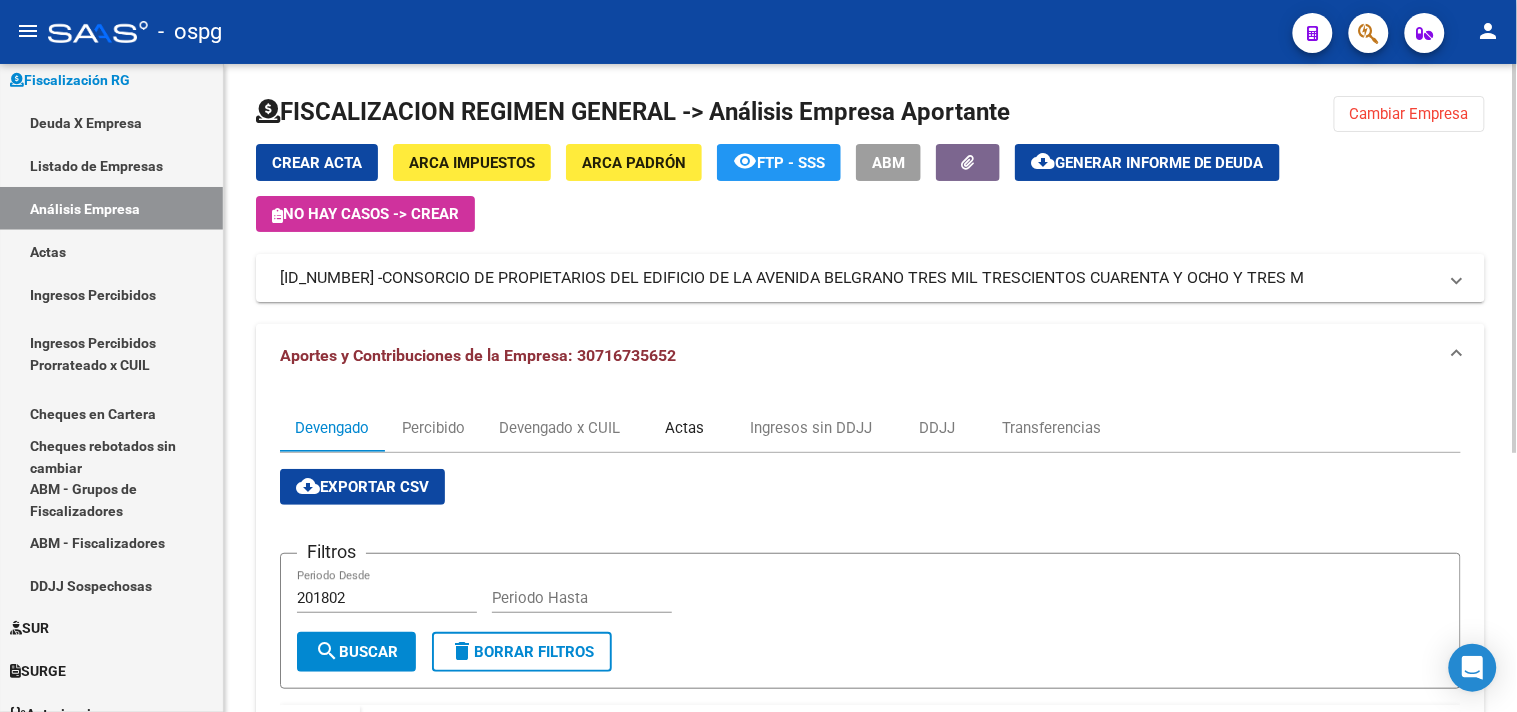 click on "Actas" at bounding box center [685, 428] 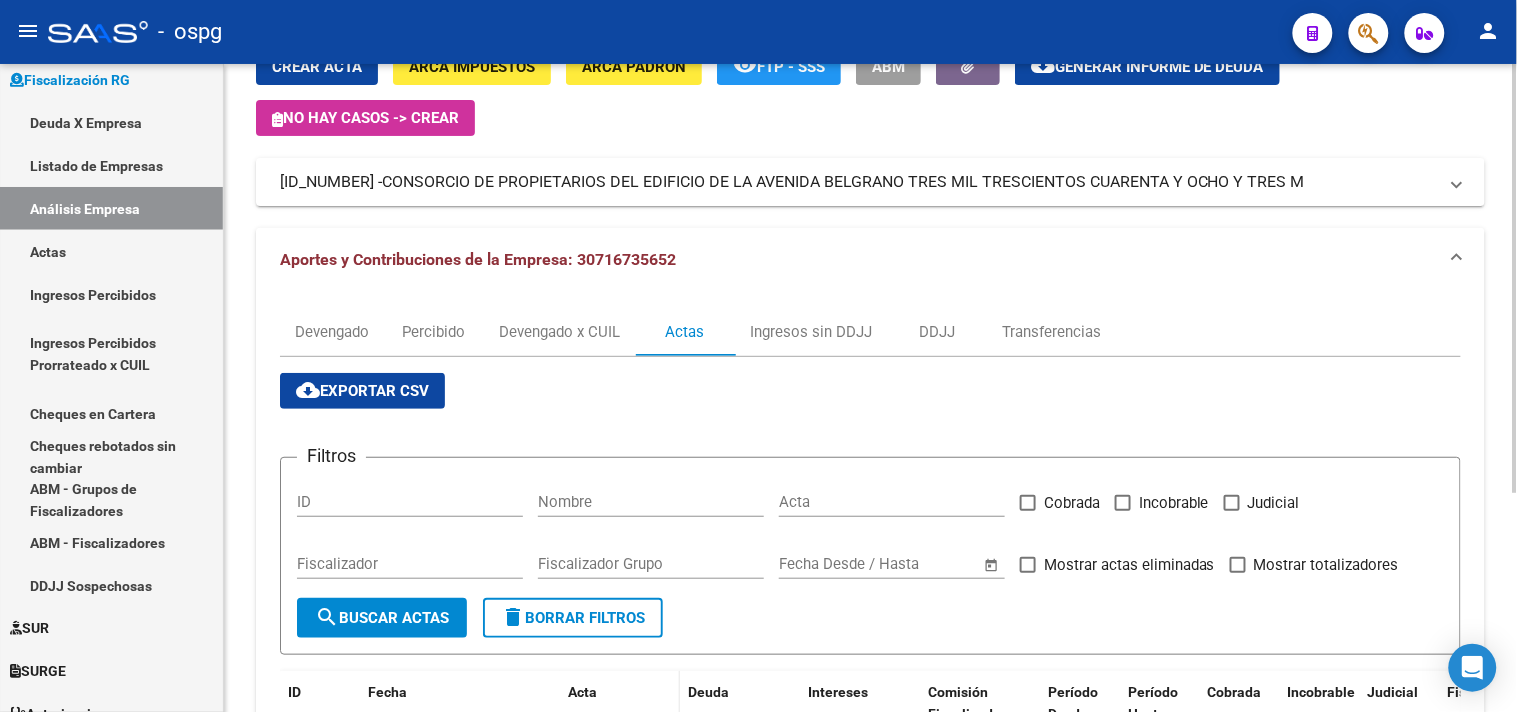 scroll, scrollTop: 331, scrollLeft: 0, axis: vertical 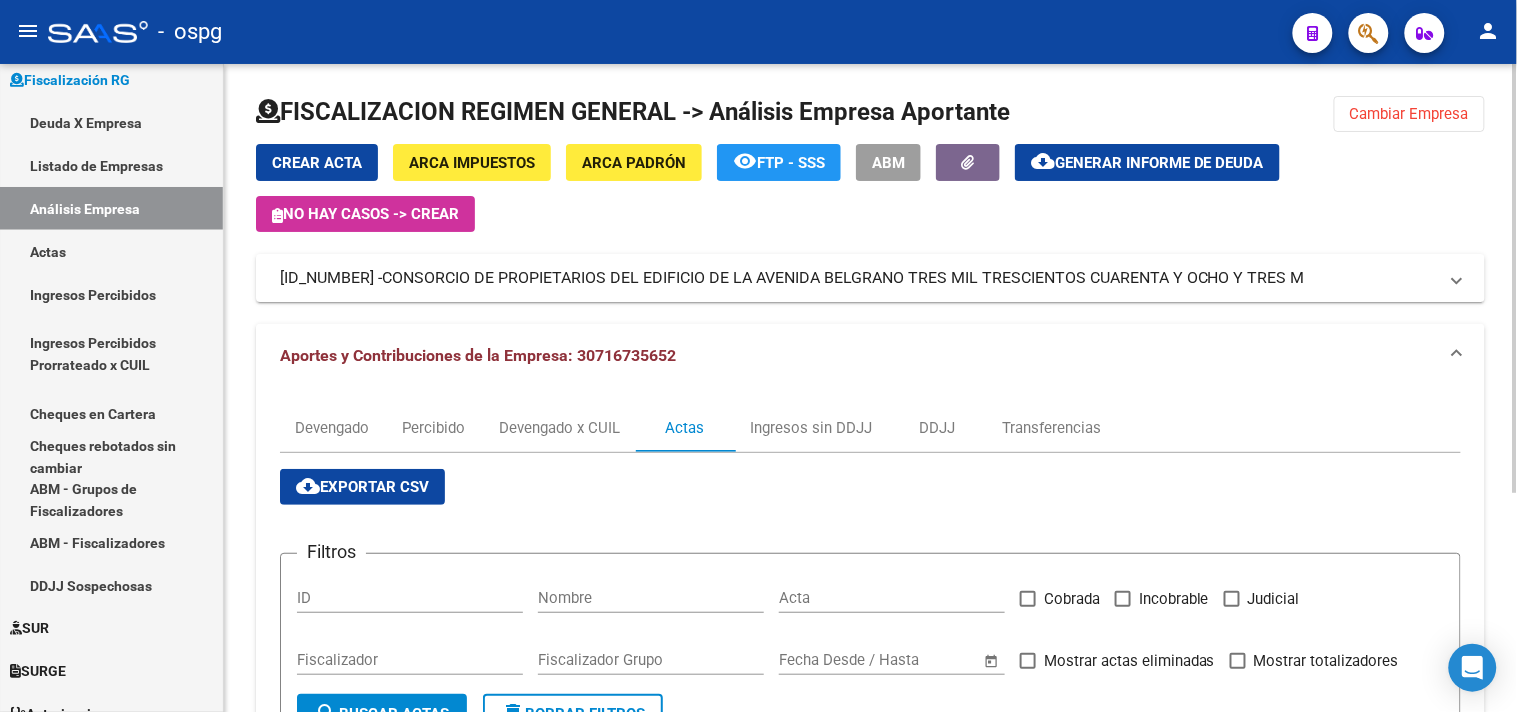 click on "Cambiar Empresa" 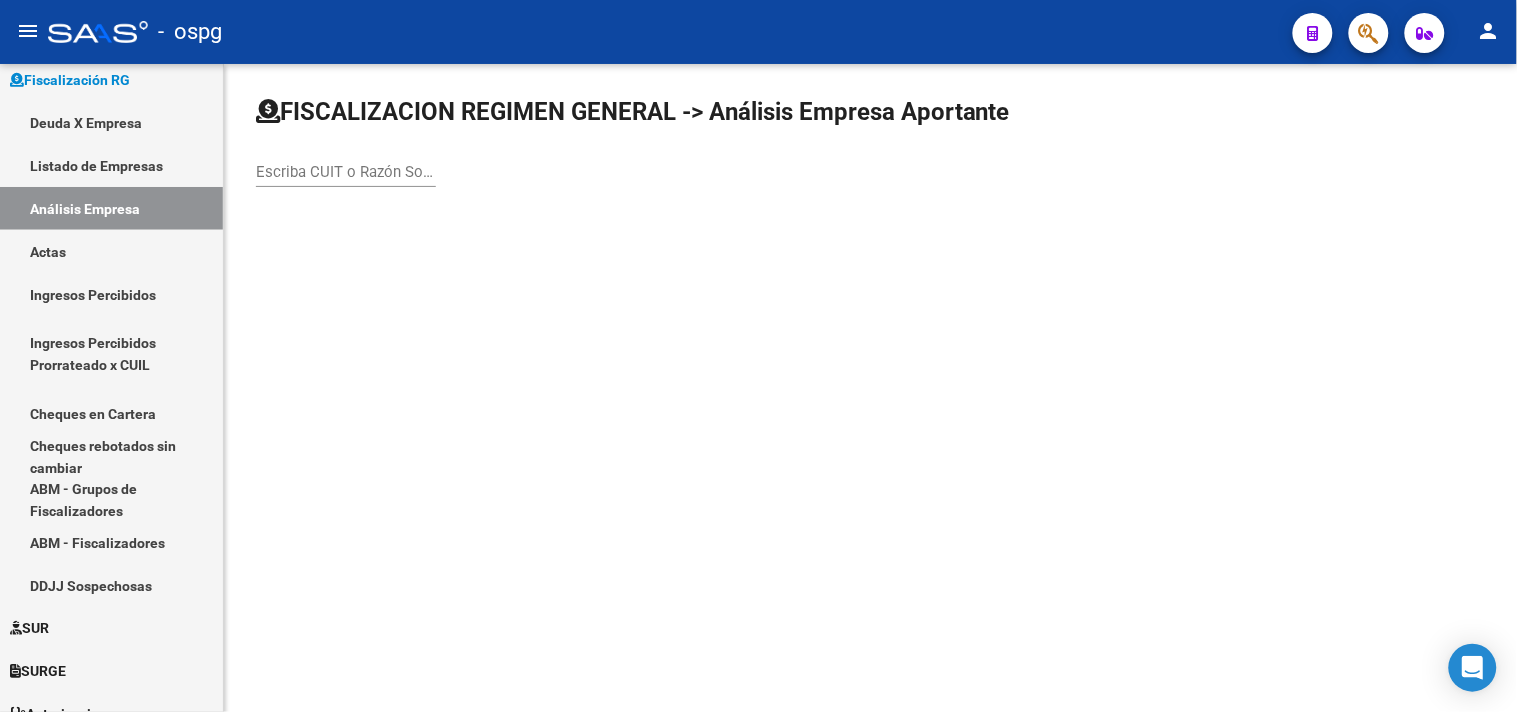 drag, startPoint x: 363, startPoint y: 182, endPoint x: 312, endPoint y: 171, distance: 52.17279 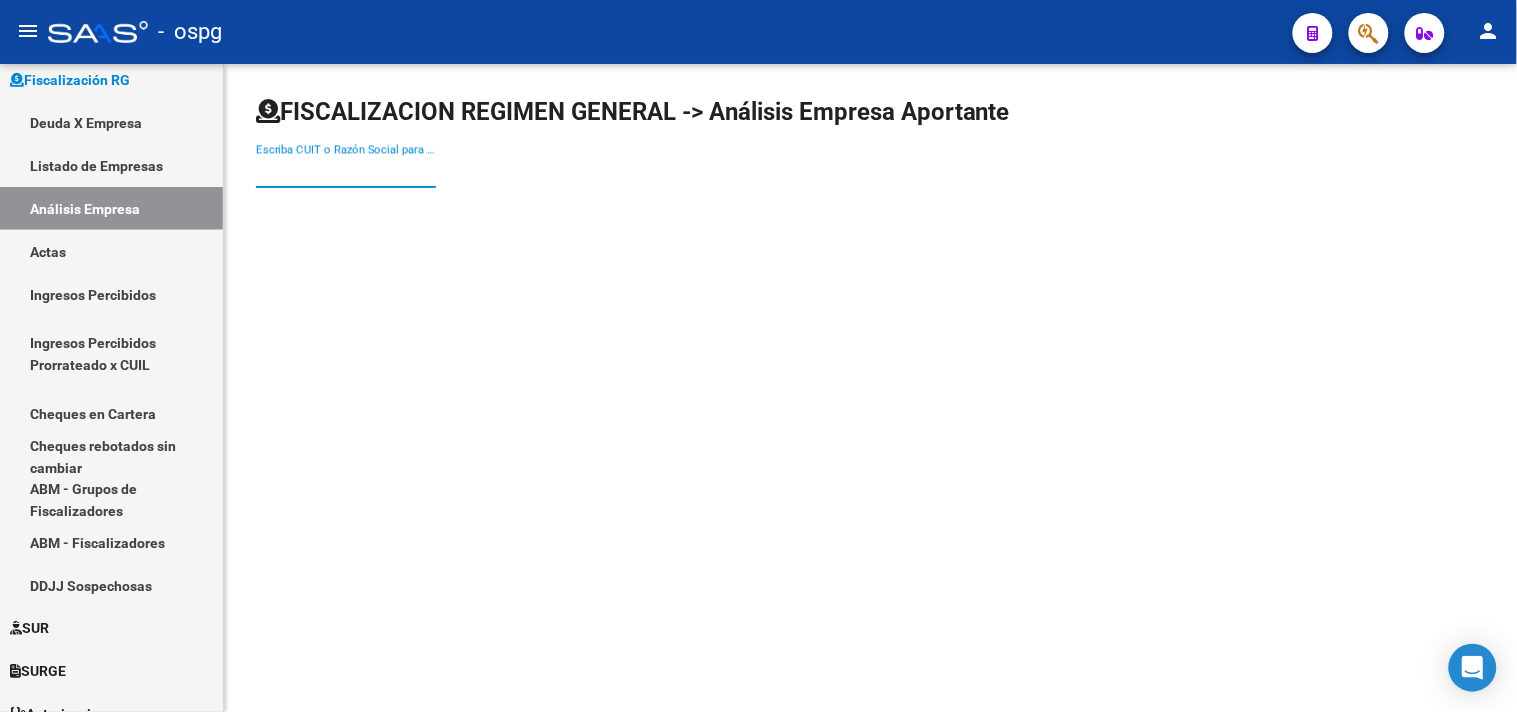 paste on "[PHONE]" 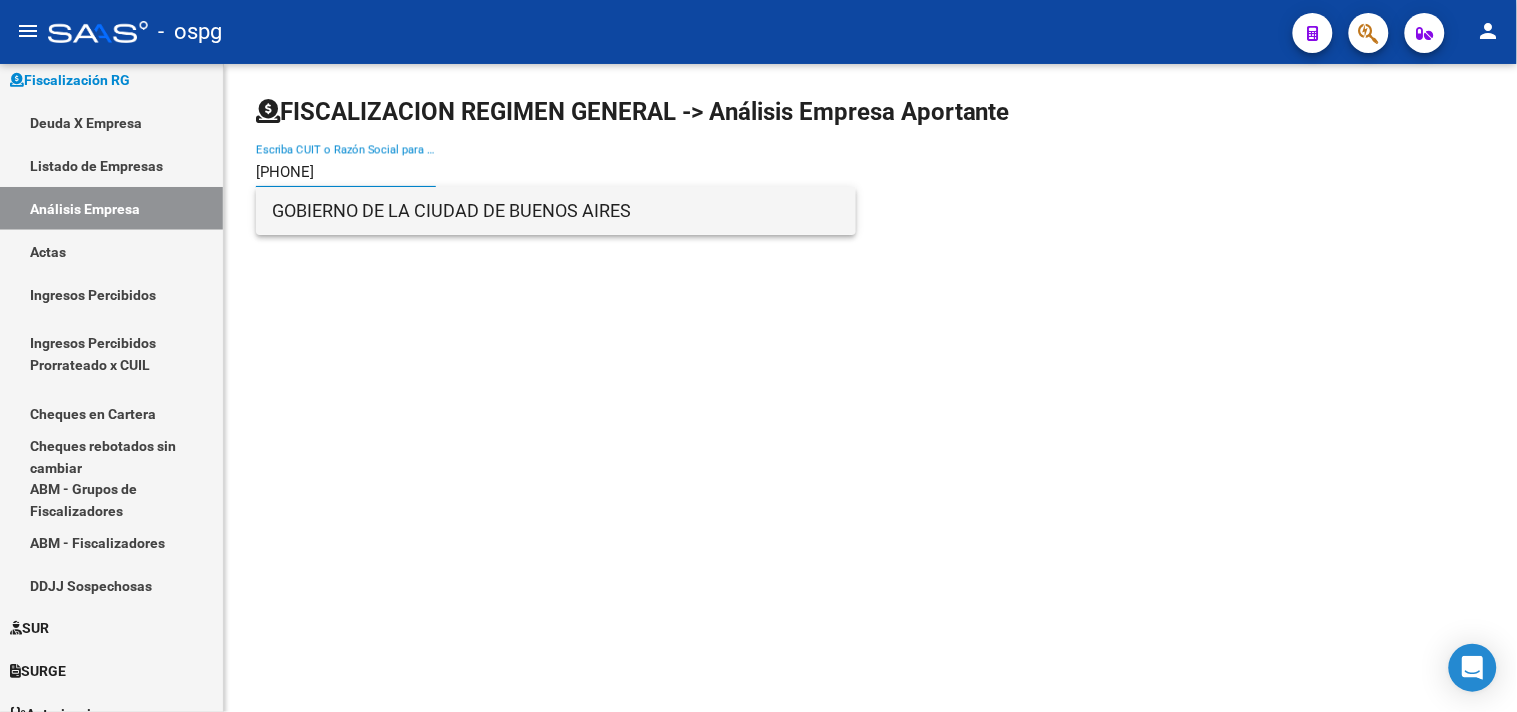 type on "[PHONE]" 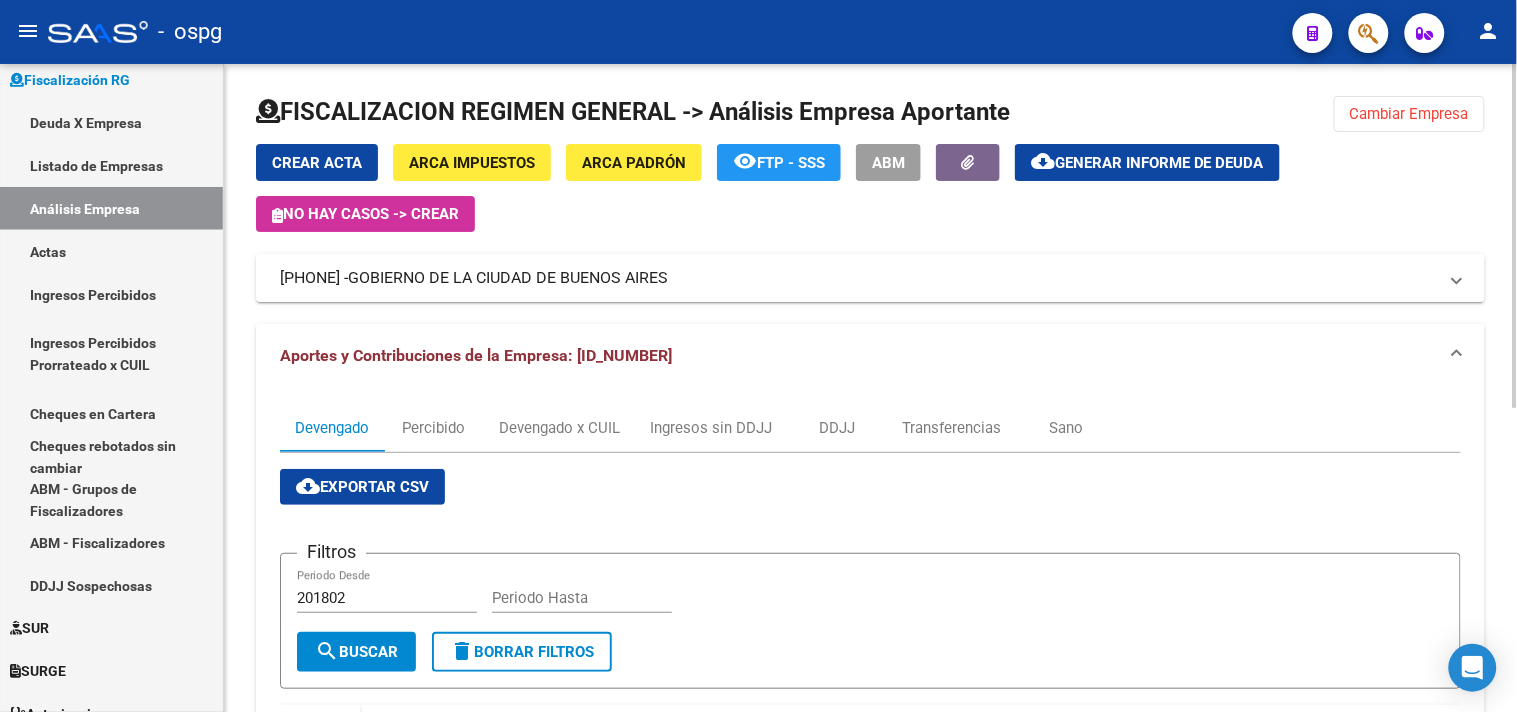 click on "Generar informe de deuda" 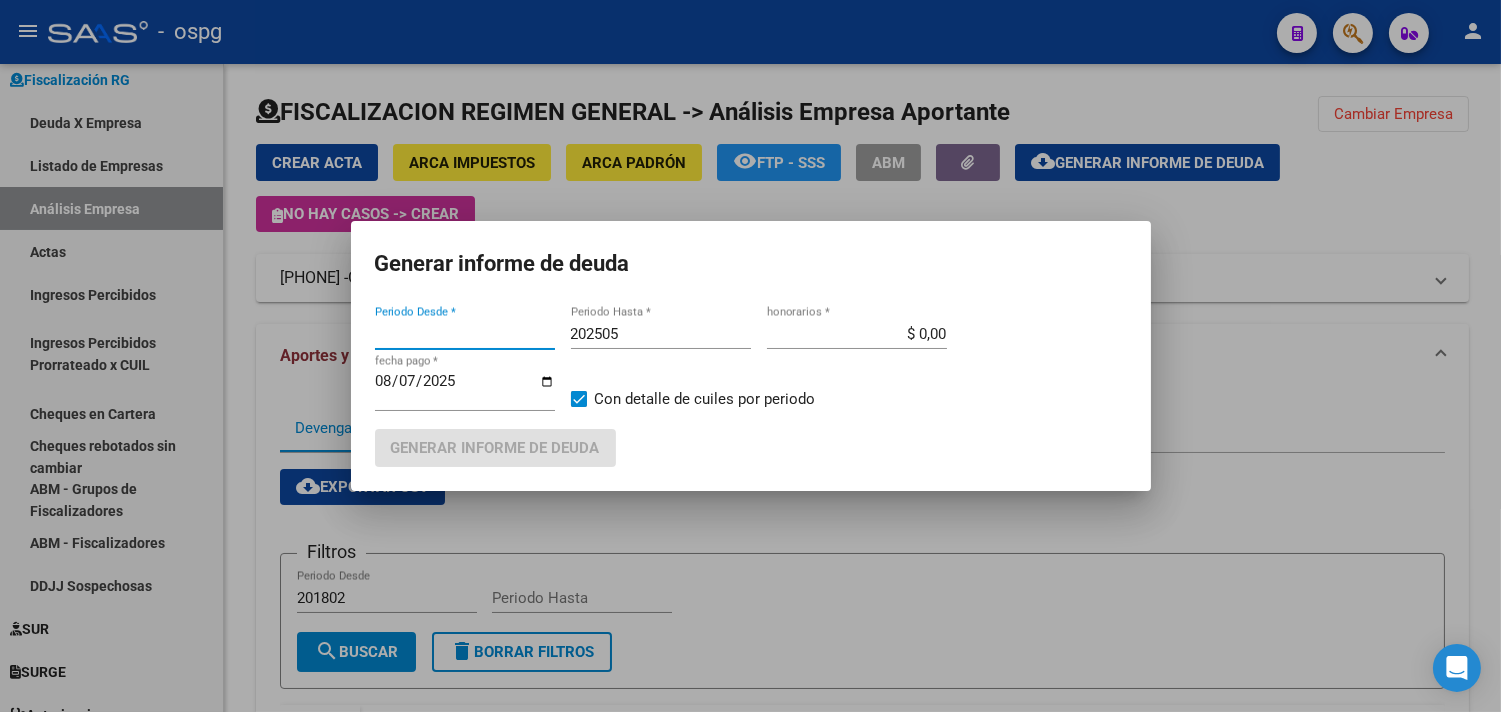 type on "201802" 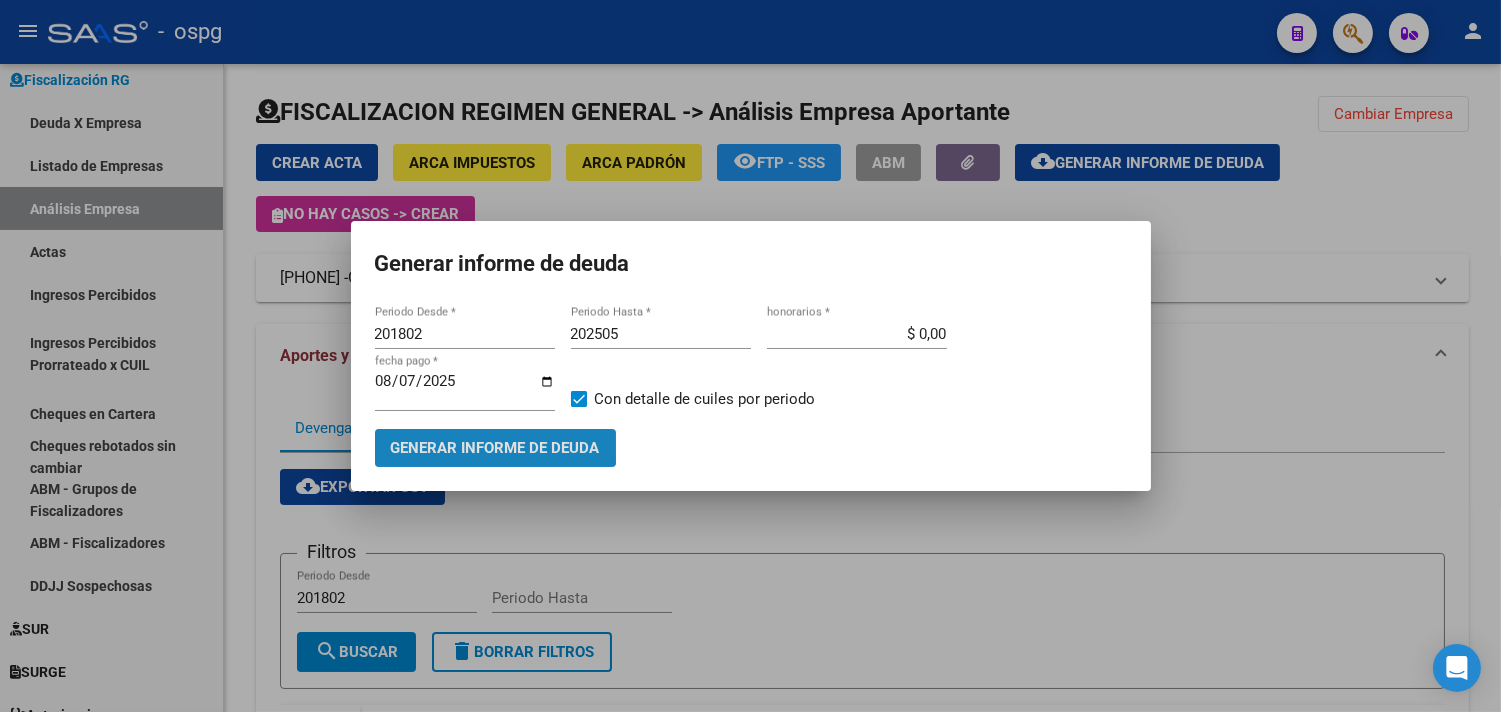 click on "Generar informe de deuda" at bounding box center (495, 449) 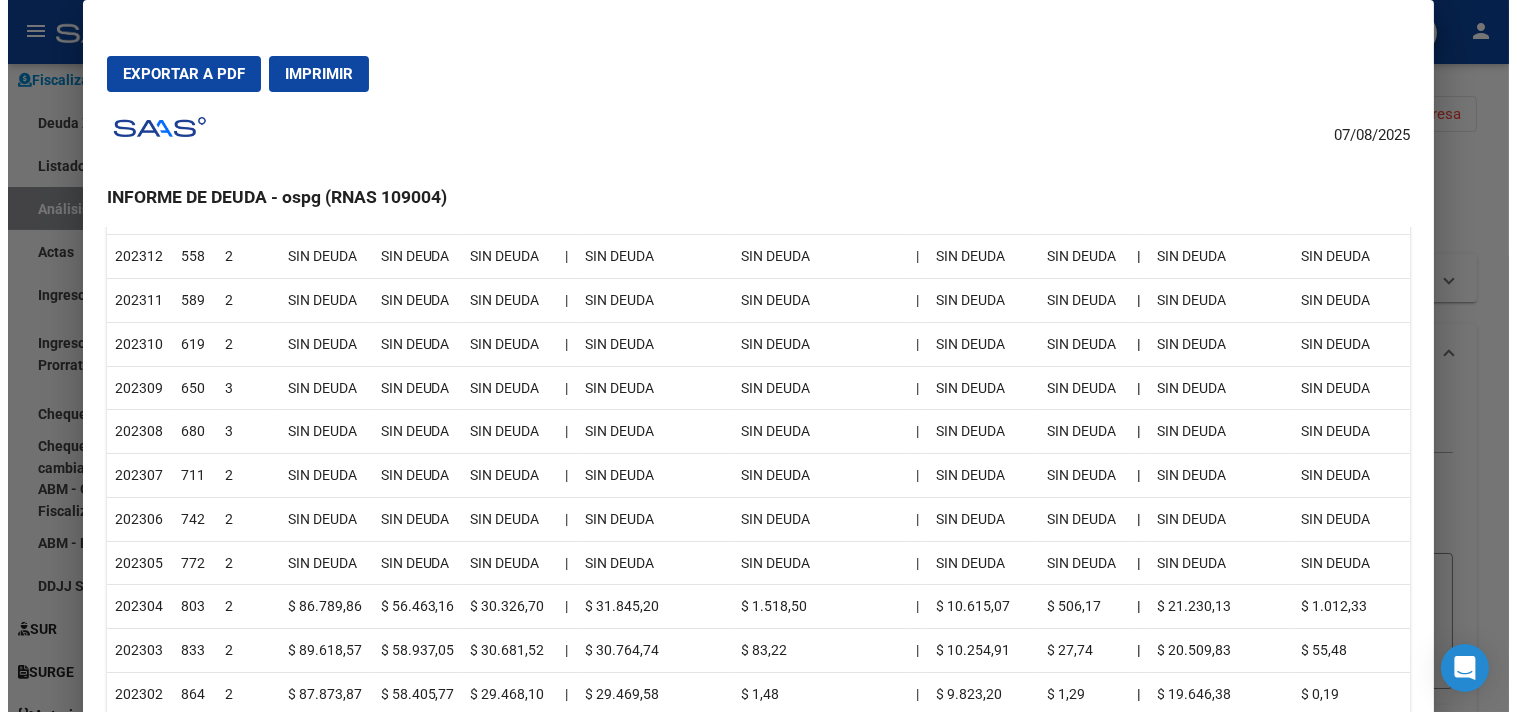 scroll, scrollTop: 1111, scrollLeft: 0, axis: vertical 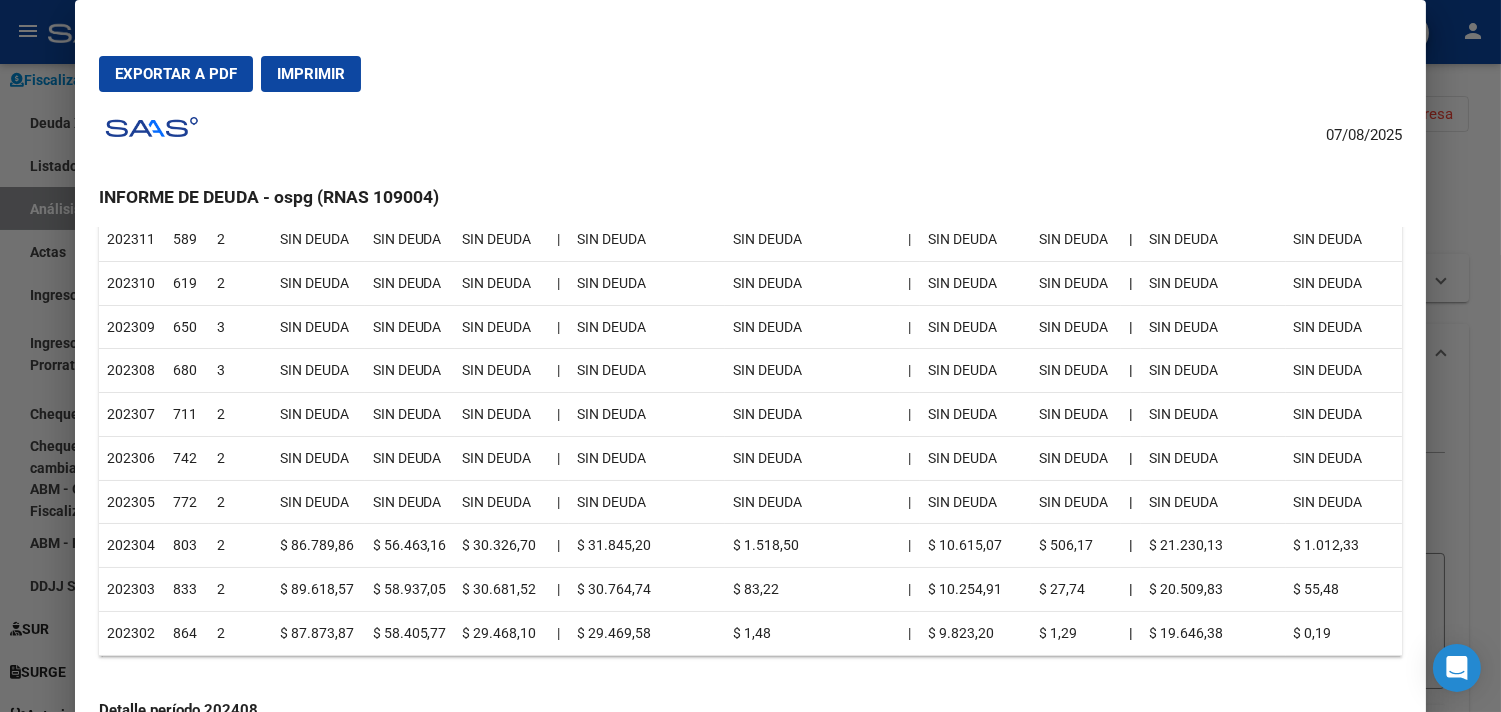 click at bounding box center (750, 356) 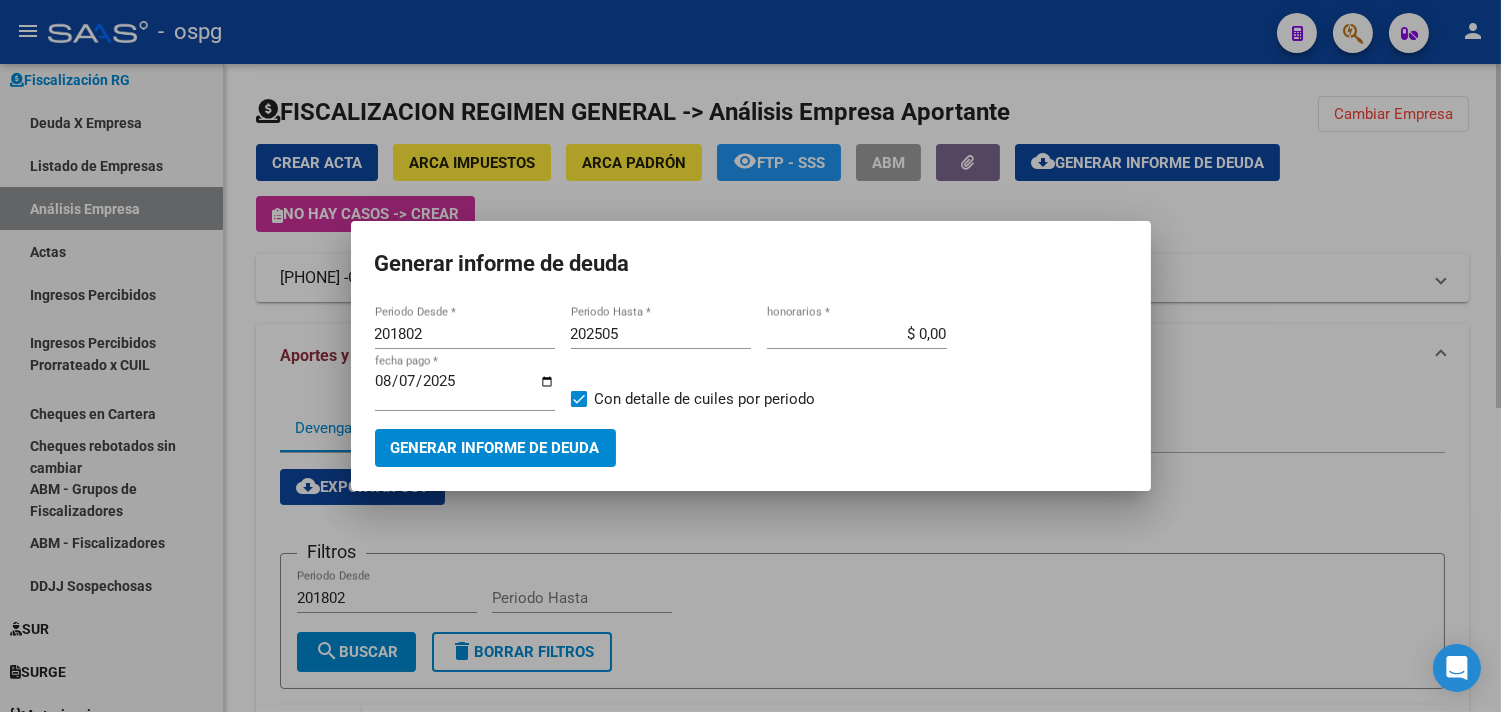 click at bounding box center [750, 356] 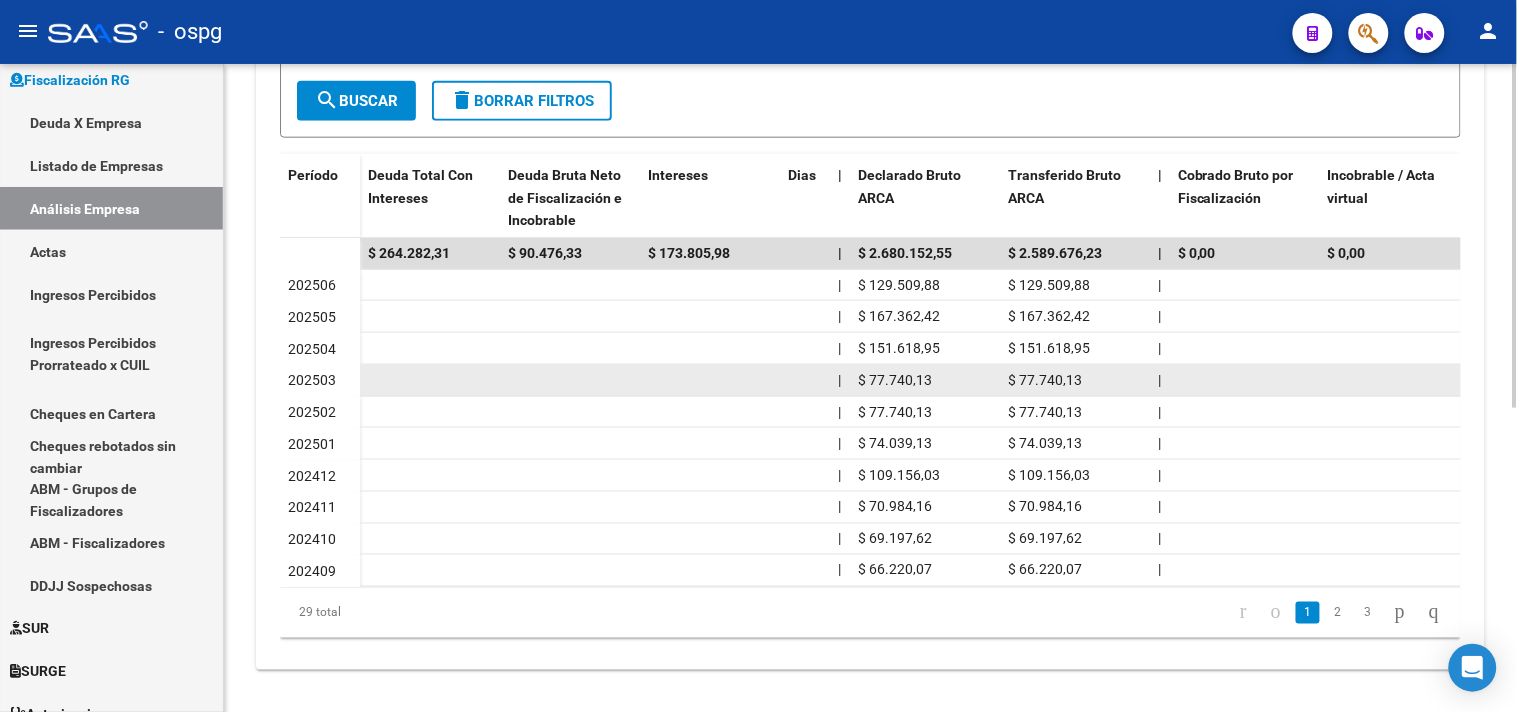 scroll, scrollTop: 573, scrollLeft: 0, axis: vertical 